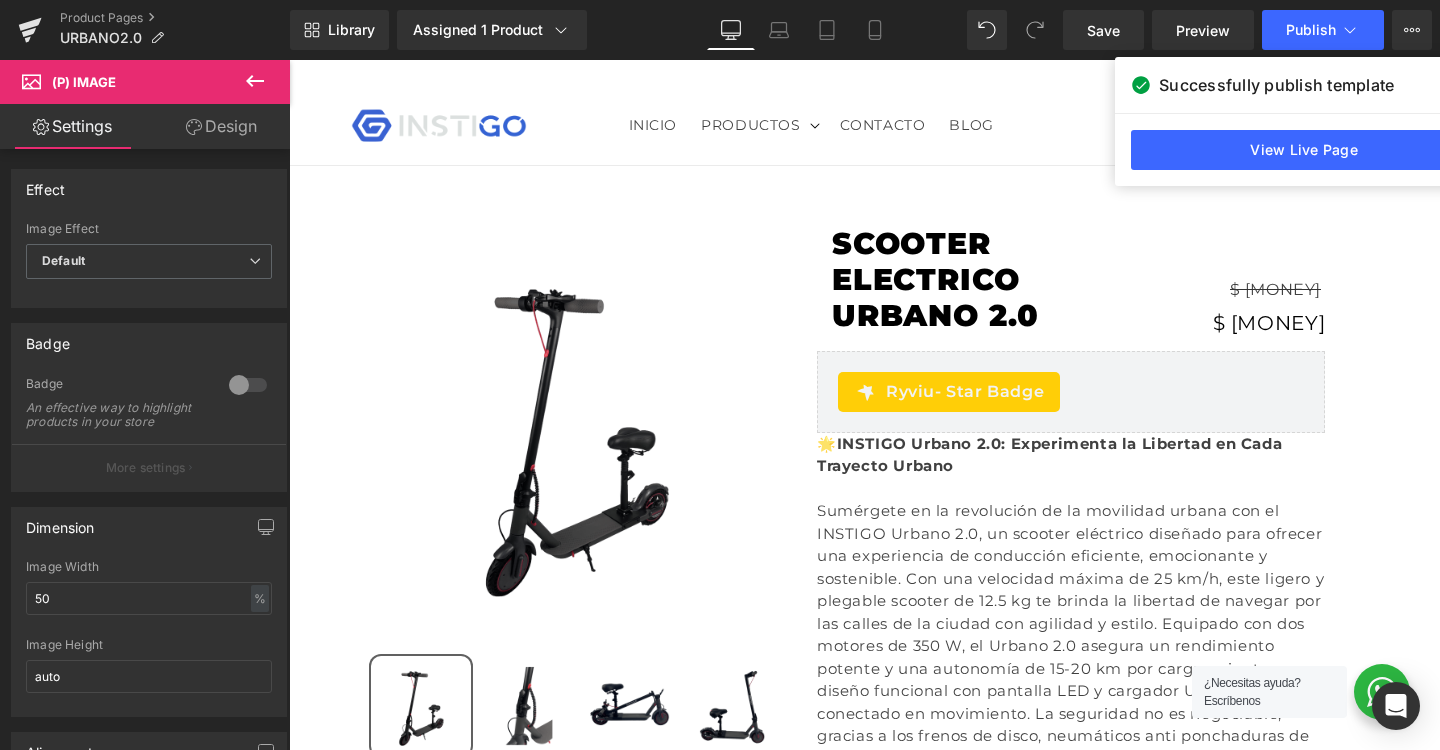 scroll, scrollTop: 719, scrollLeft: 0, axis: vertical 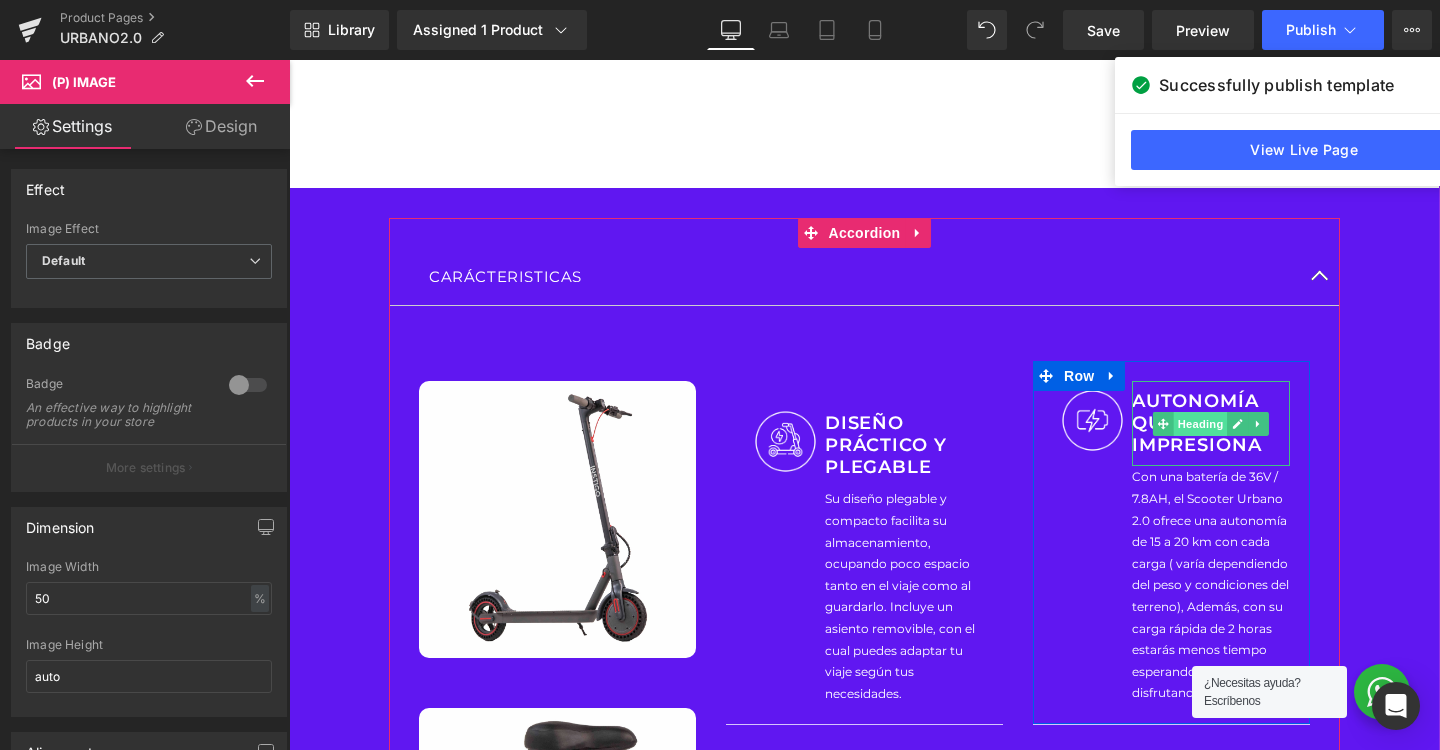 click on "Heading" at bounding box center (1201, 424) 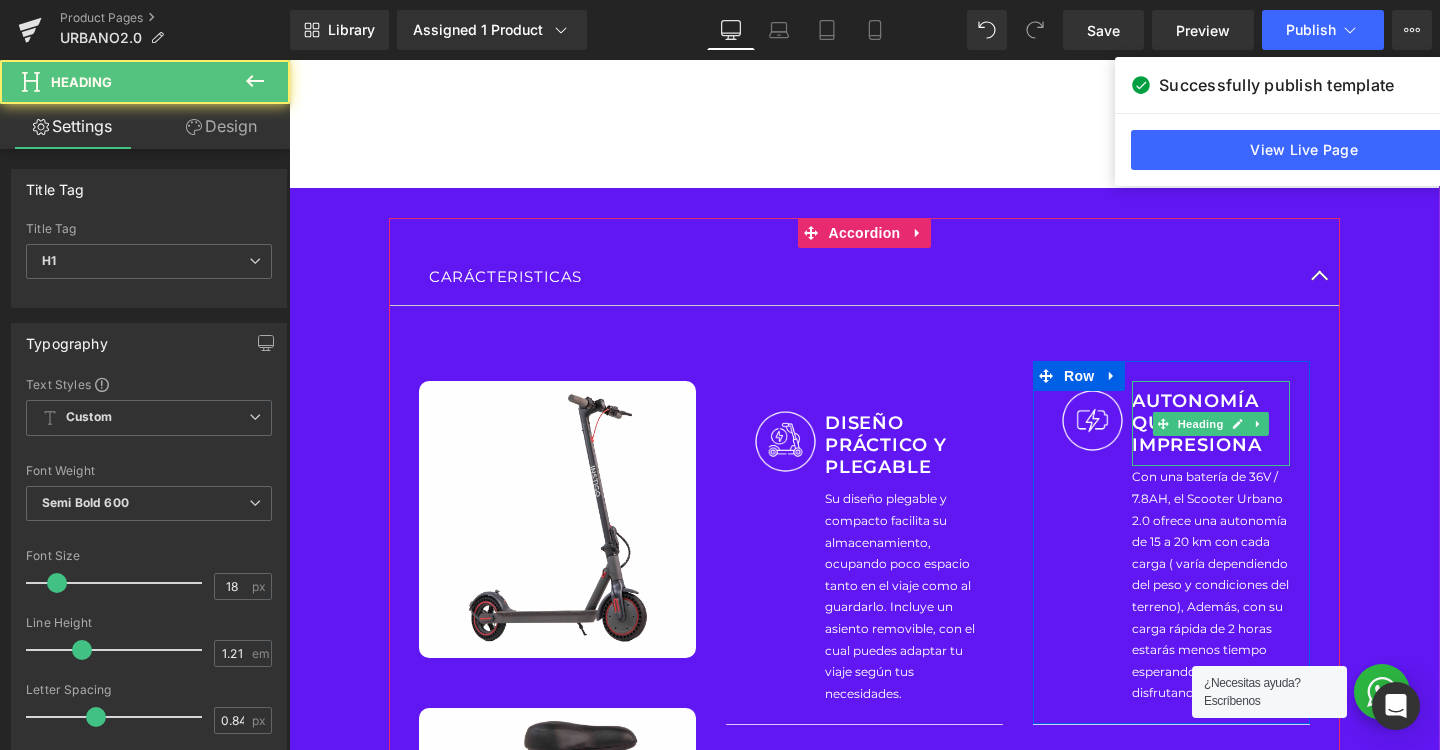 click on "AUTONOMÍA QUE IMPRESIONA" at bounding box center [1211, 423] 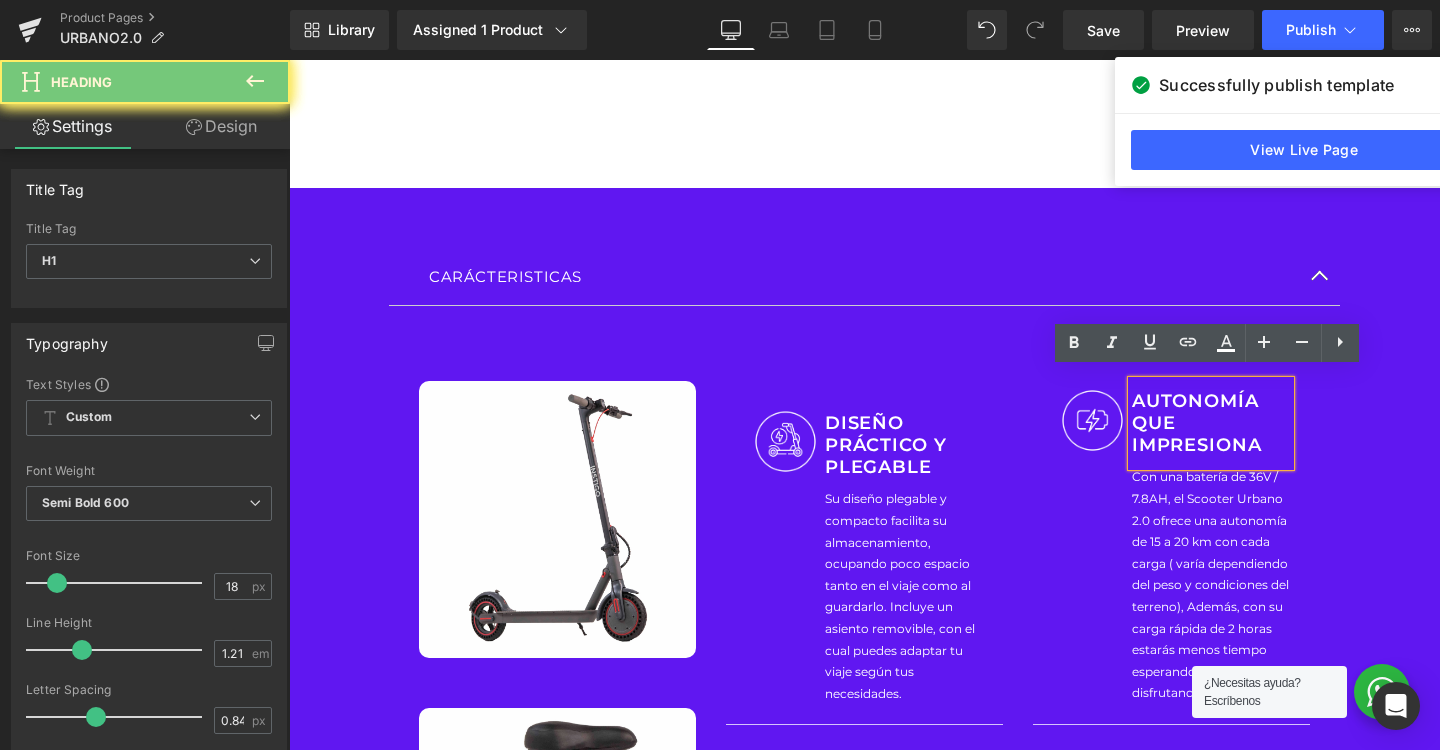 click on "AUTONOMÍA QUE IMPRESIONA" at bounding box center [1211, 423] 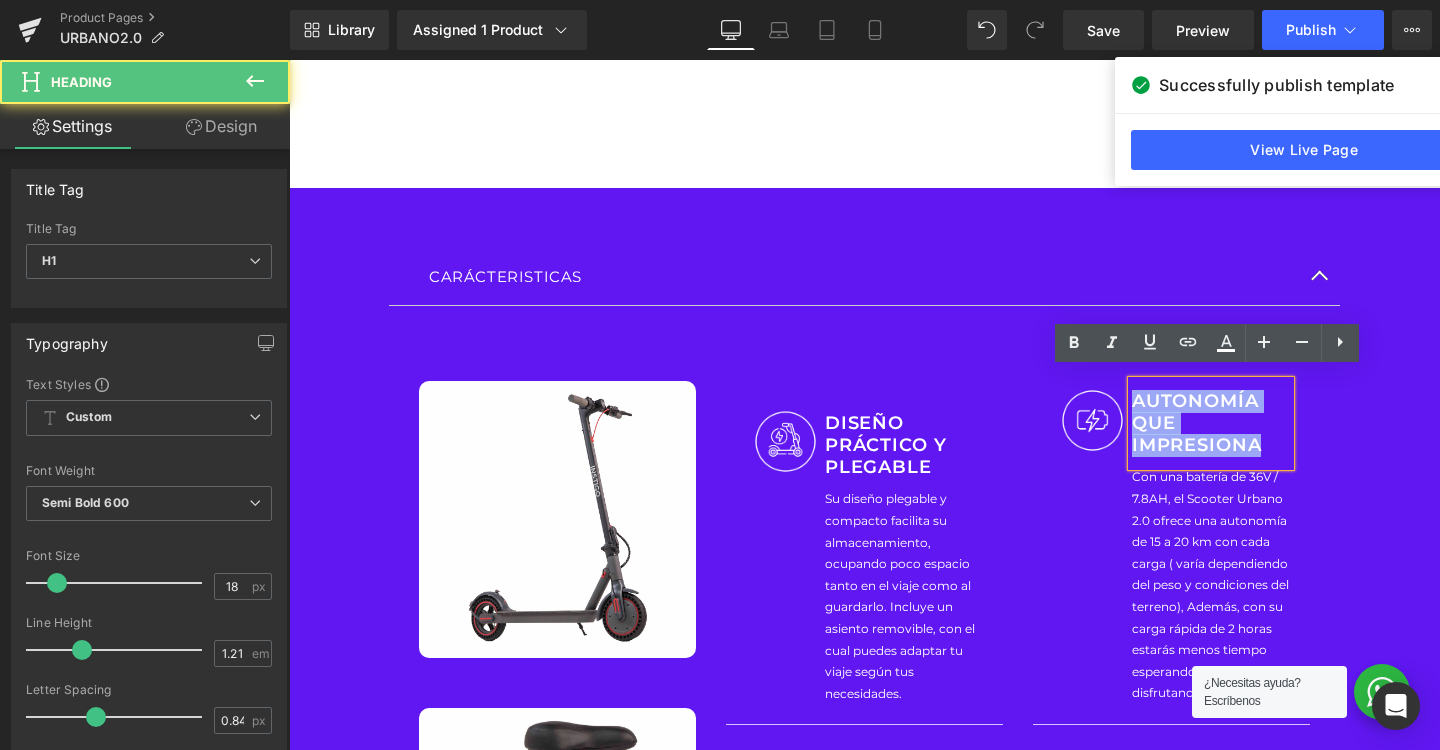 click on "AUTONOMÍA QUE IMPRESIONA" at bounding box center (1211, 423) 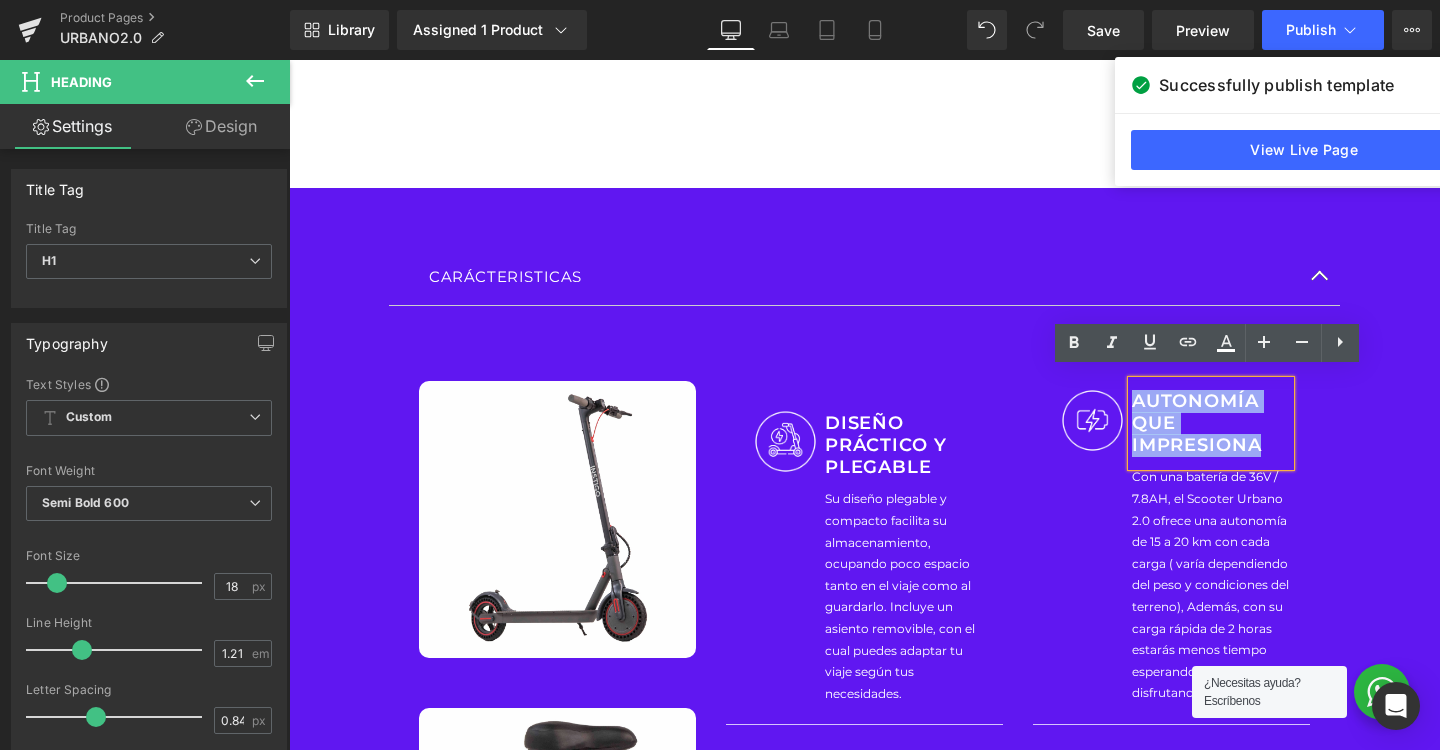 copy on "AUTONOMÍA QUE IMPRESIONA" 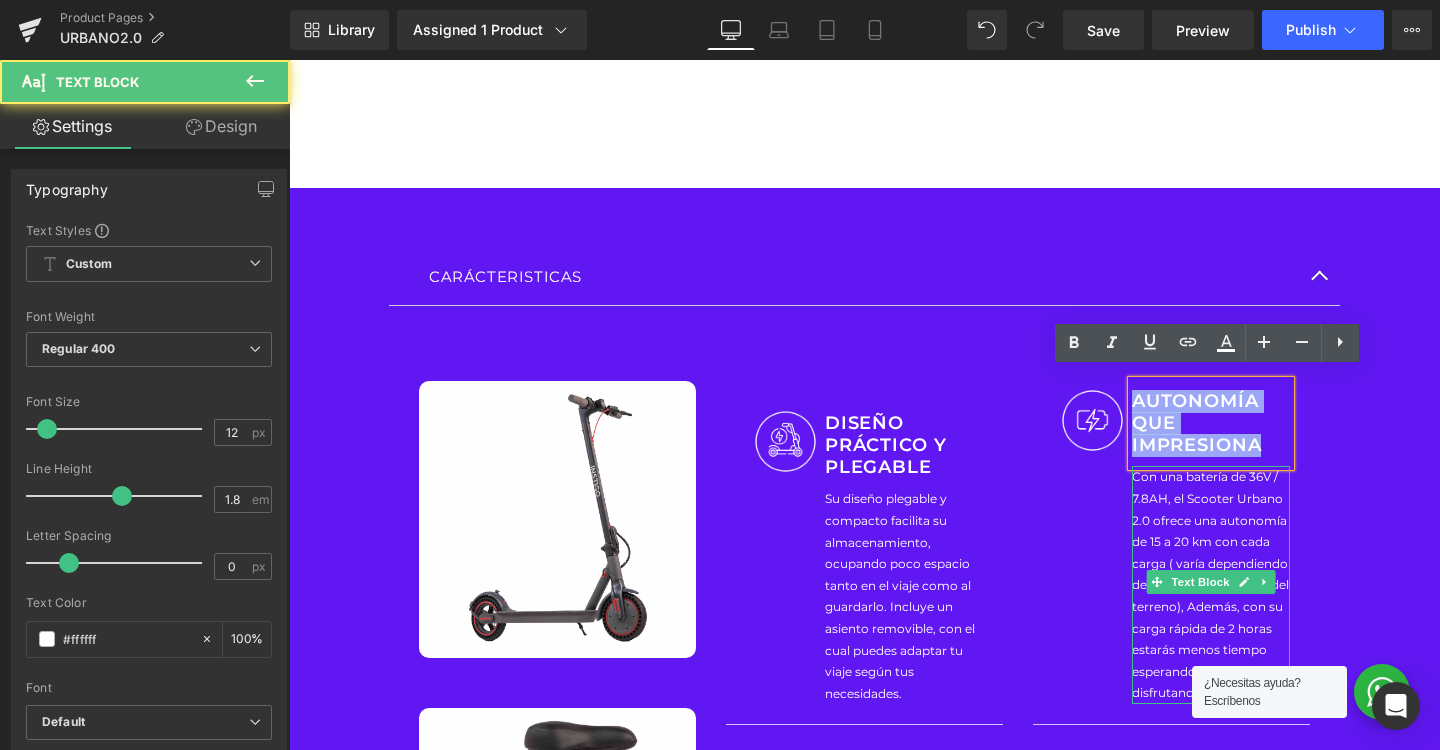 click on "Con una batería de 36V / 7.8AH, el Scooter Urbano 2.0 ofrece una autonomía de 15 a 20 km con cada carga ( varía dependiendo del peso y condiciones del terreno), Además, con su carga rápida de 2 horas estarás menos tiempo esperando y más tiempo disfrutando." at bounding box center (1211, 585) 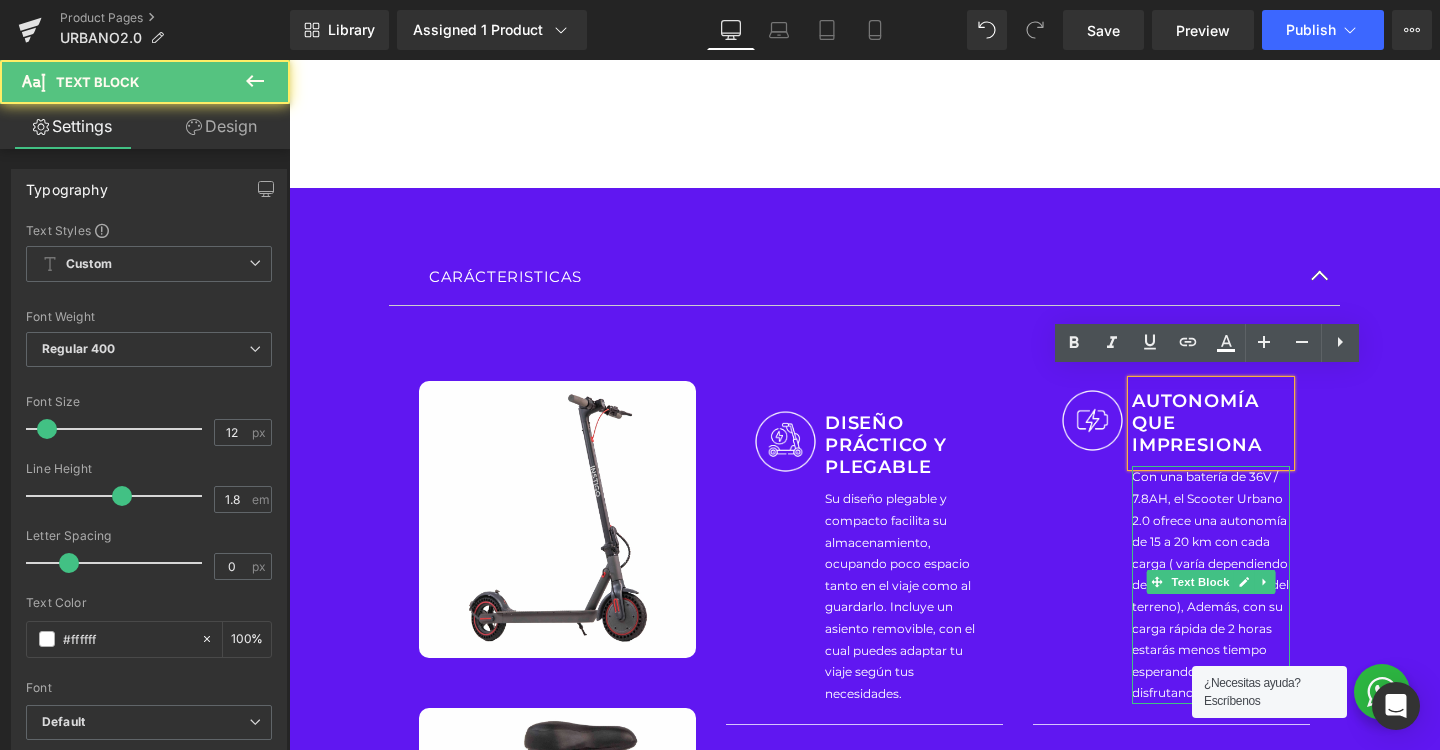 click on "Con una batería de 36V / 7.8AH, el Scooter Urbano 2.0 ofrece una autonomía de 15 a 20 km con cada carga ( varía dependiendo del peso y condiciones del terreno), Además, con su carga rápida de 2 horas estarás menos tiempo esperando y más tiempo disfrutando." at bounding box center [1211, 585] 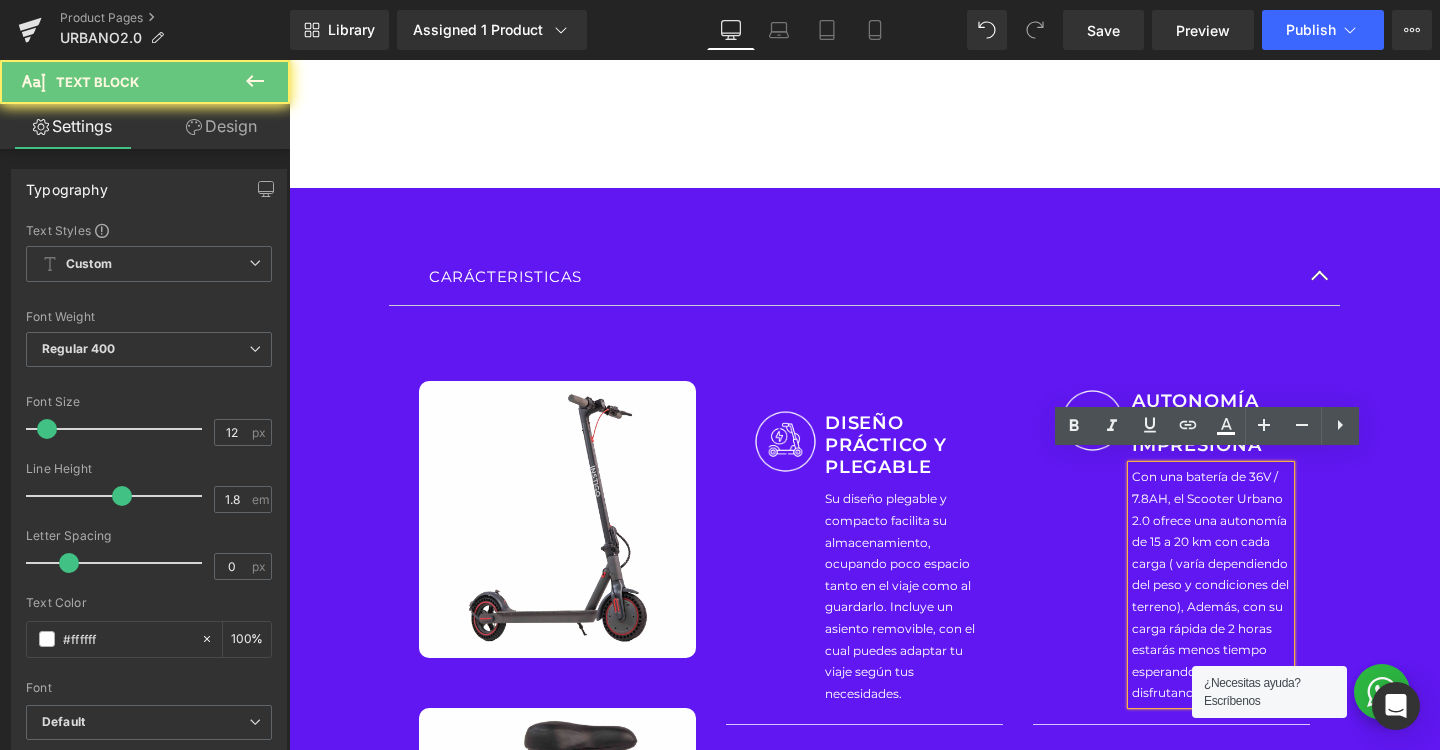click on "Con una batería de 36V / 7.8AH, el Scooter Urbano 2.0 ofrece una autonomía de 15 a 20 km con cada carga ( varía dependiendo del peso y condiciones del terreno), Además, con su carga rápida de 2 horas estarás menos tiempo esperando y más tiempo disfrutando." at bounding box center [1211, 585] 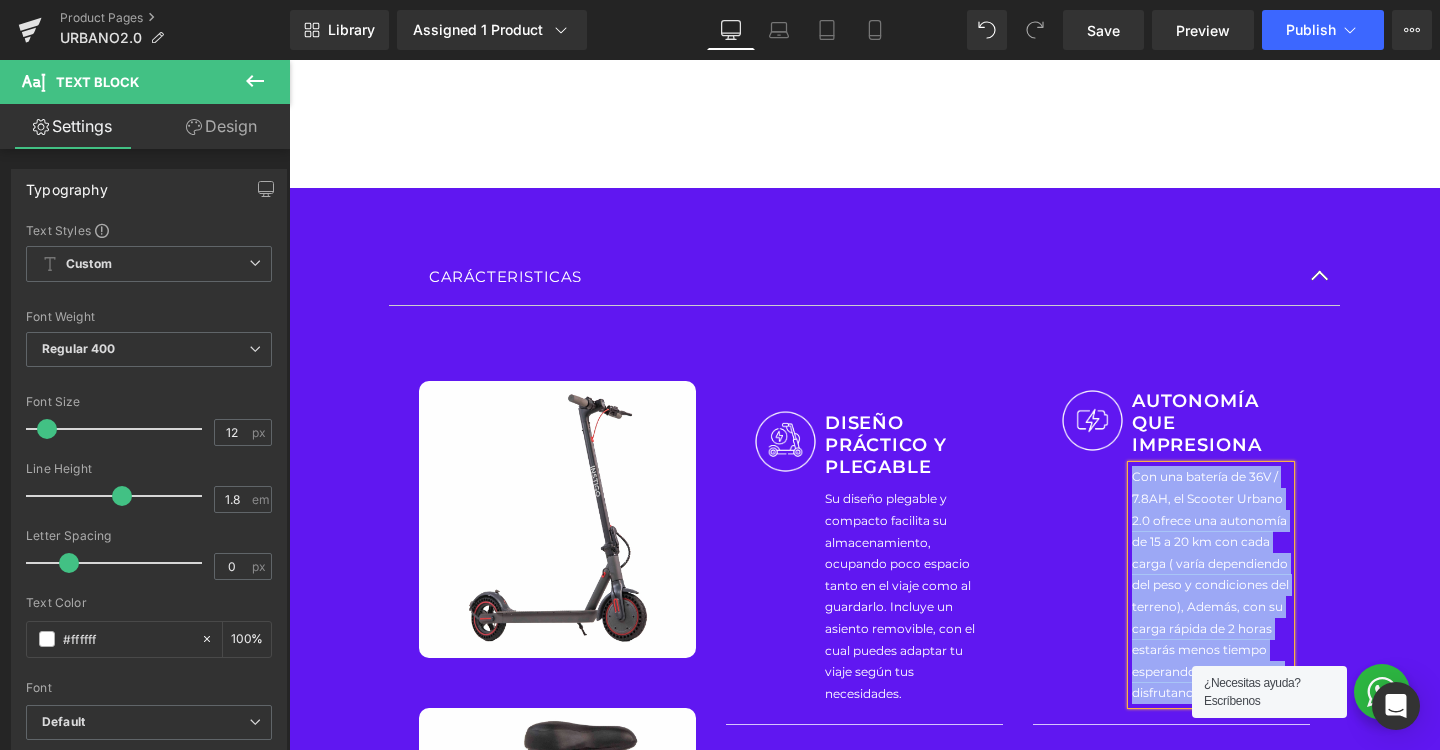 copy on "Con una batería de 36V / 7.8AH, el Scooter Urbano 2.0 ofrece una autonomía de 15 a 20 km con cada carga ( varía dependiendo del peso y condiciones del terreno), Además, con su carga rápida de 2 horas estarás menos tiempo esperando y más tiempo disfrutando." 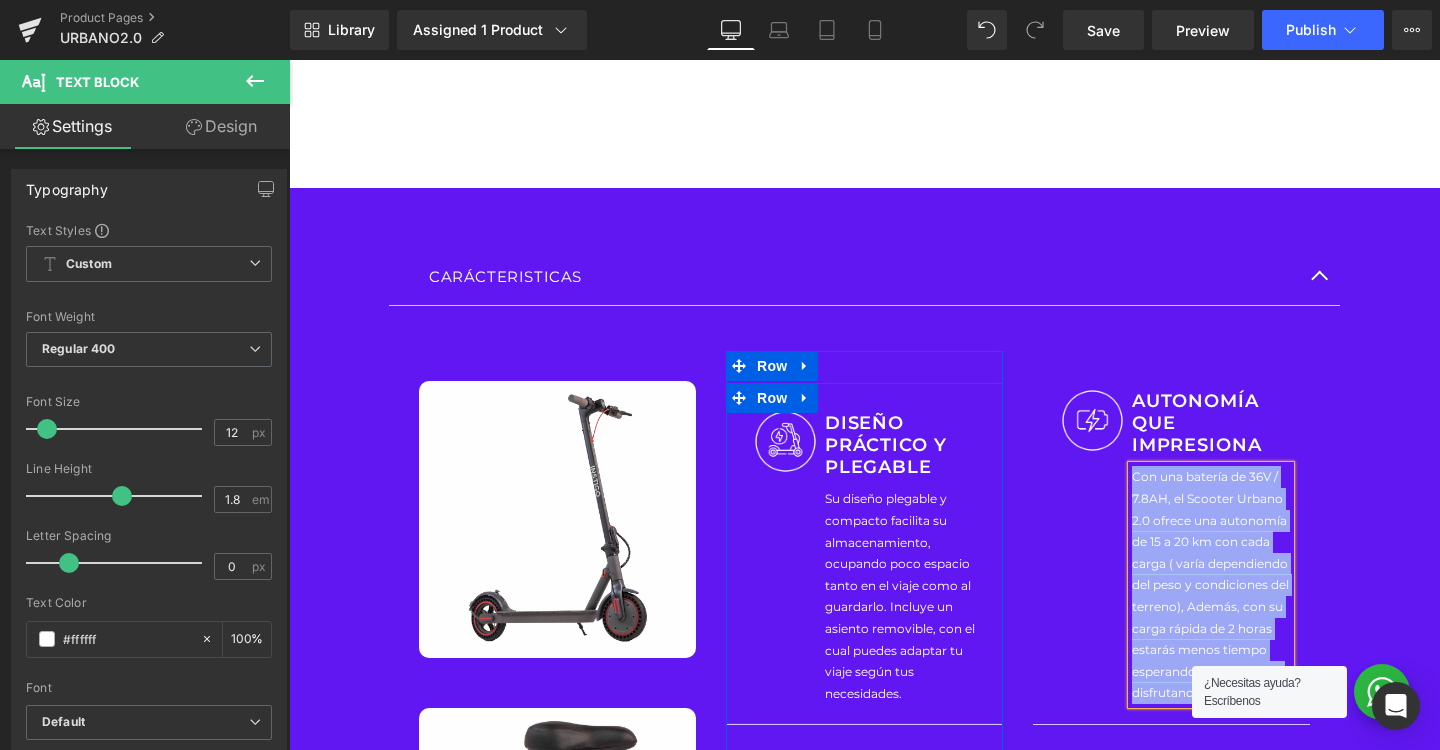 scroll, scrollTop: 1014, scrollLeft: 0, axis: vertical 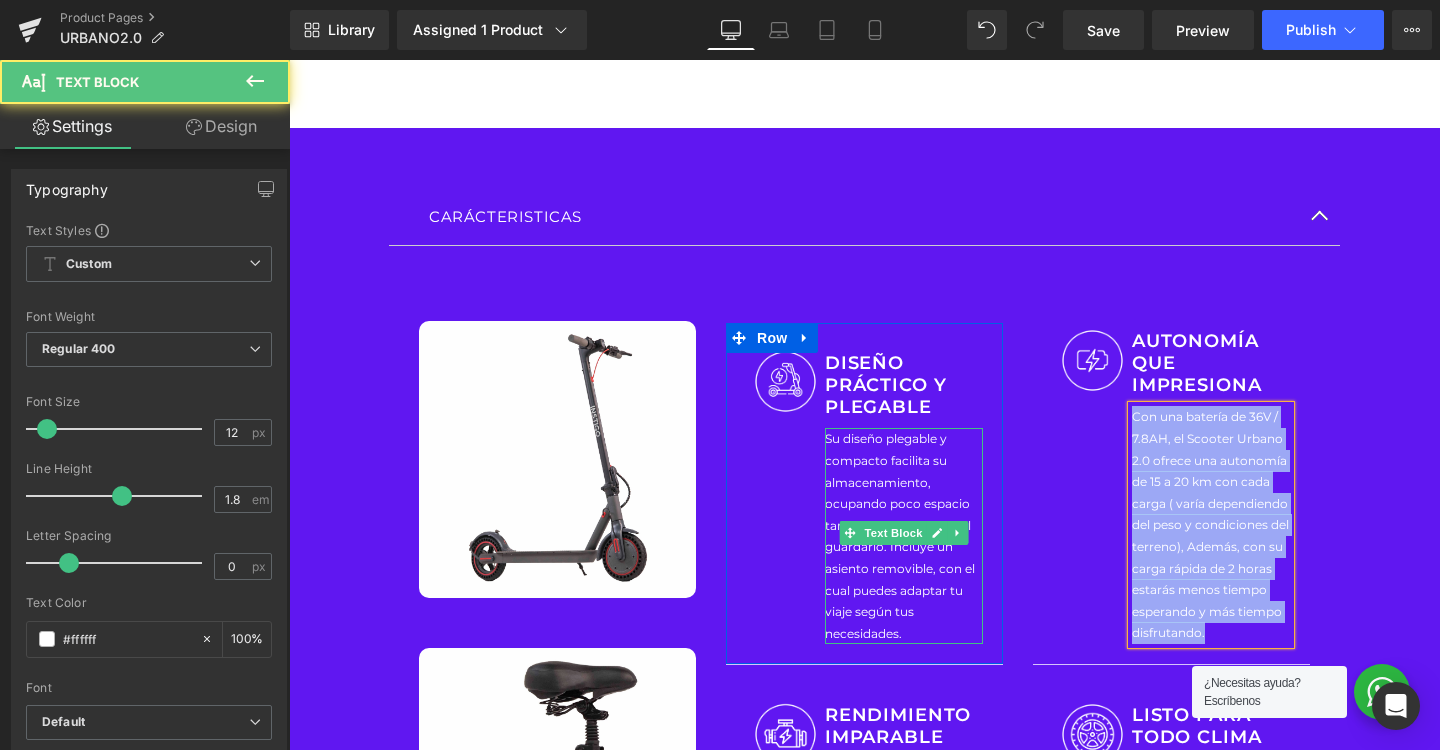 click on "Su diseño plegable y compacto facilita su almacenamiento, ocupando poco espacio tanto en el viaje como al guardarlo. Incluye un asiento removible, con el cual puedes adaptar tu viaje según tus necesidades." at bounding box center [904, 536] 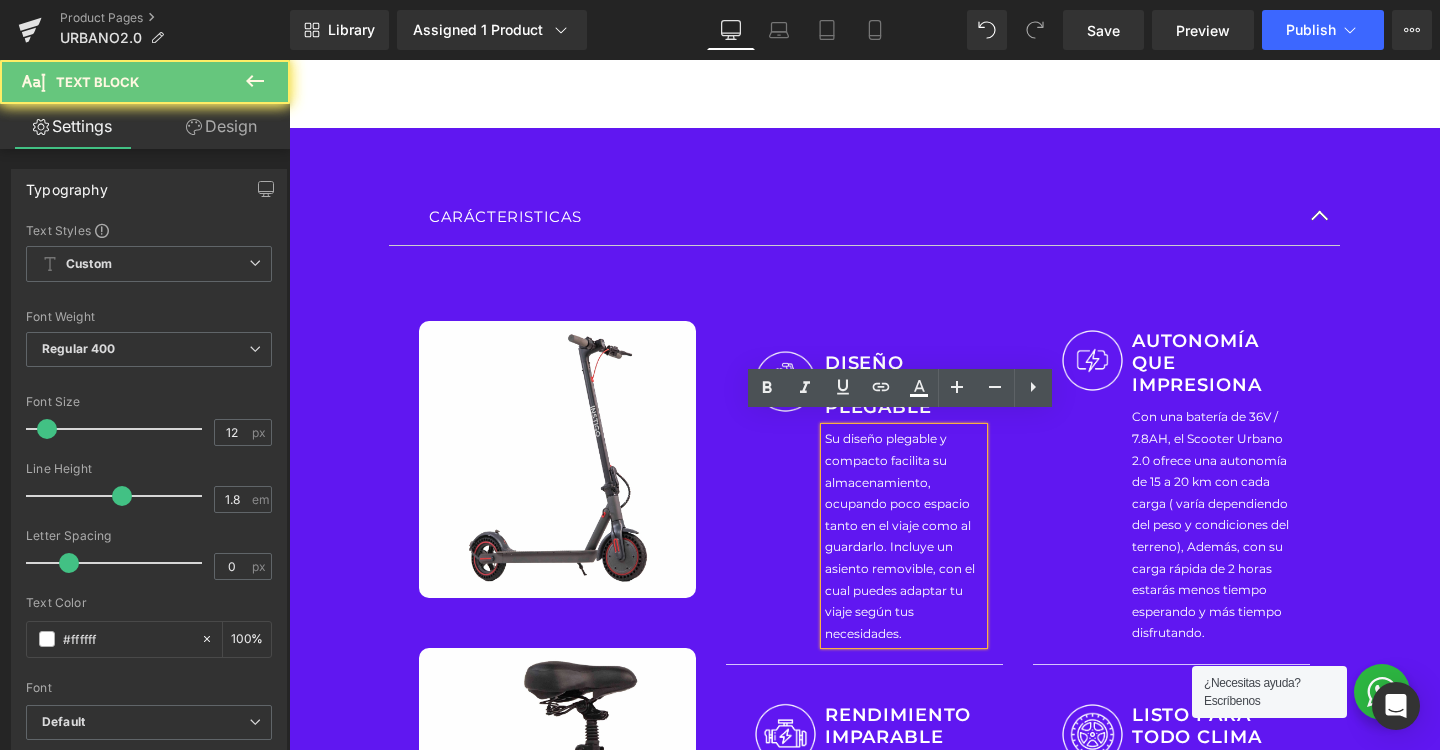 click on "Su diseño plegable y compacto facilita su almacenamiento, ocupando poco espacio tanto en el viaje como al guardarlo. Incluye un asiento removible, con el cual puedes adaptar tu viaje según tus necesidades." at bounding box center (904, 536) 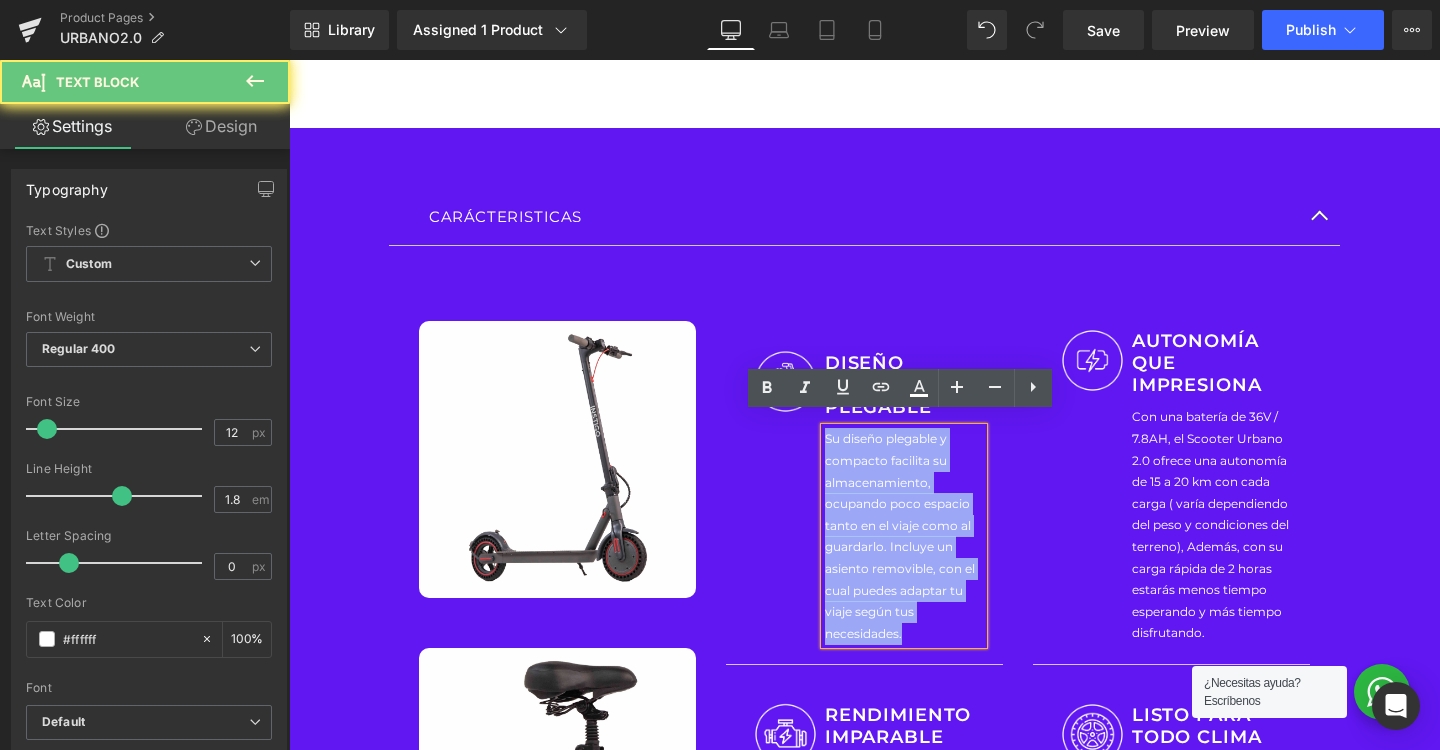 click on "Su diseño plegable y compacto facilita su almacenamiento, ocupando poco espacio tanto en el viaje como al guardarlo. Incluye un asiento removible, con el cual puedes adaptar tu viaje según tus necesidades." at bounding box center [904, 536] 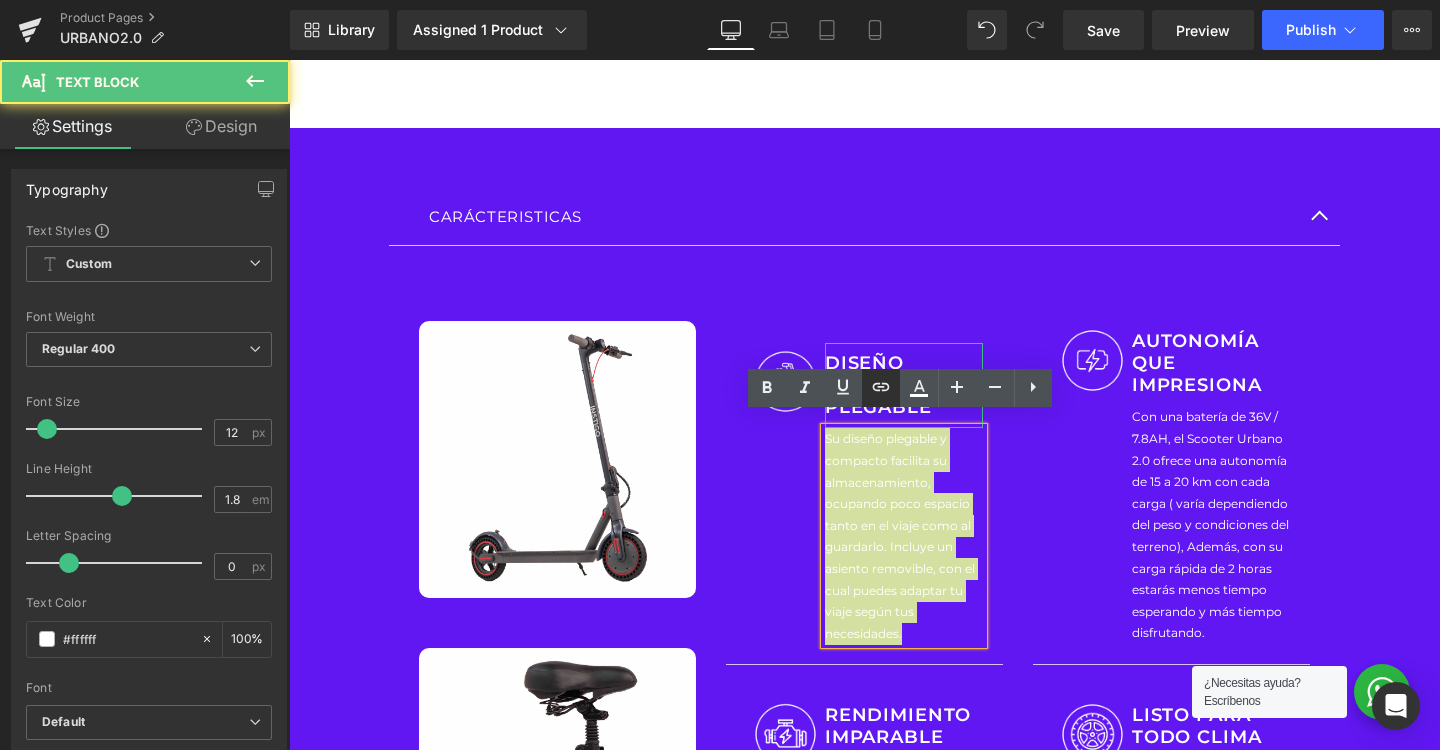 click 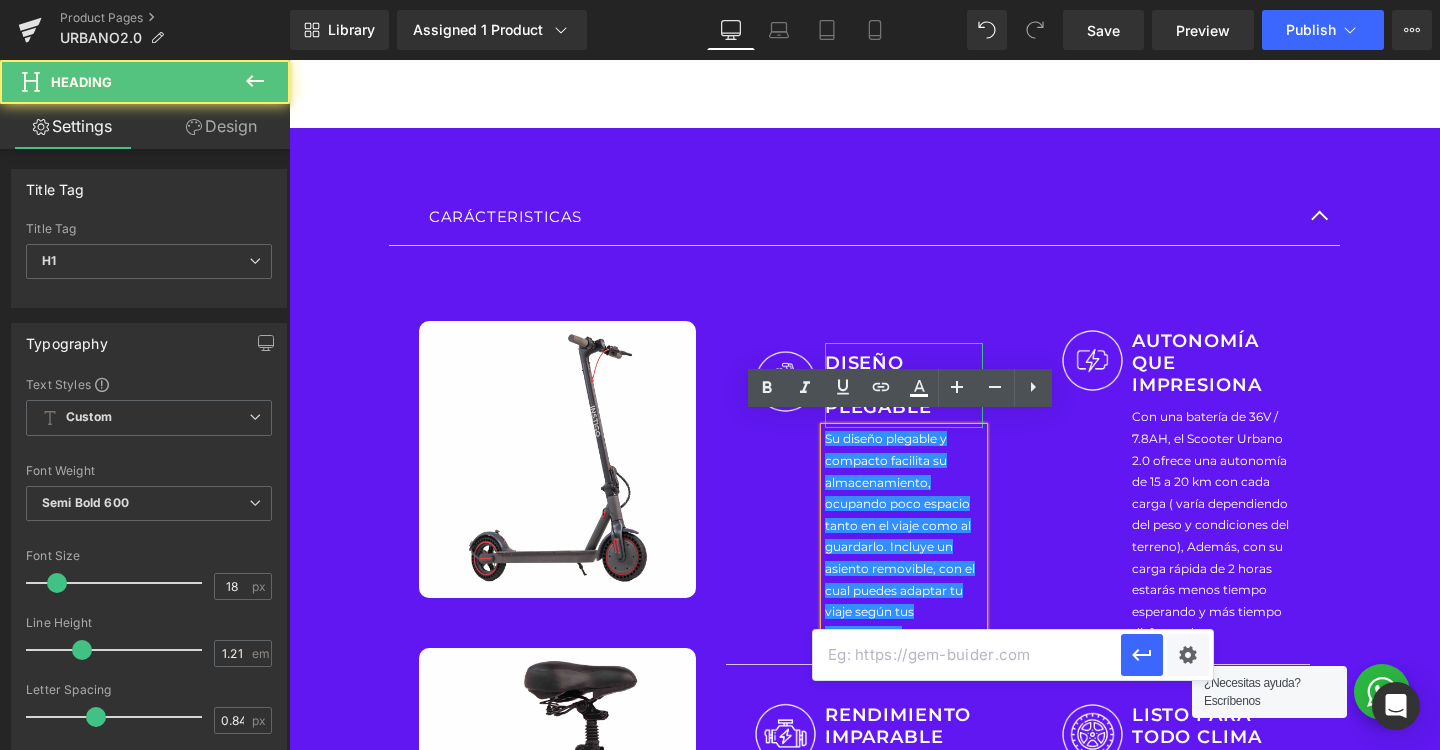 click on "DISEÑO PRÁCTICO Y PLEGABLE" at bounding box center [904, 385] 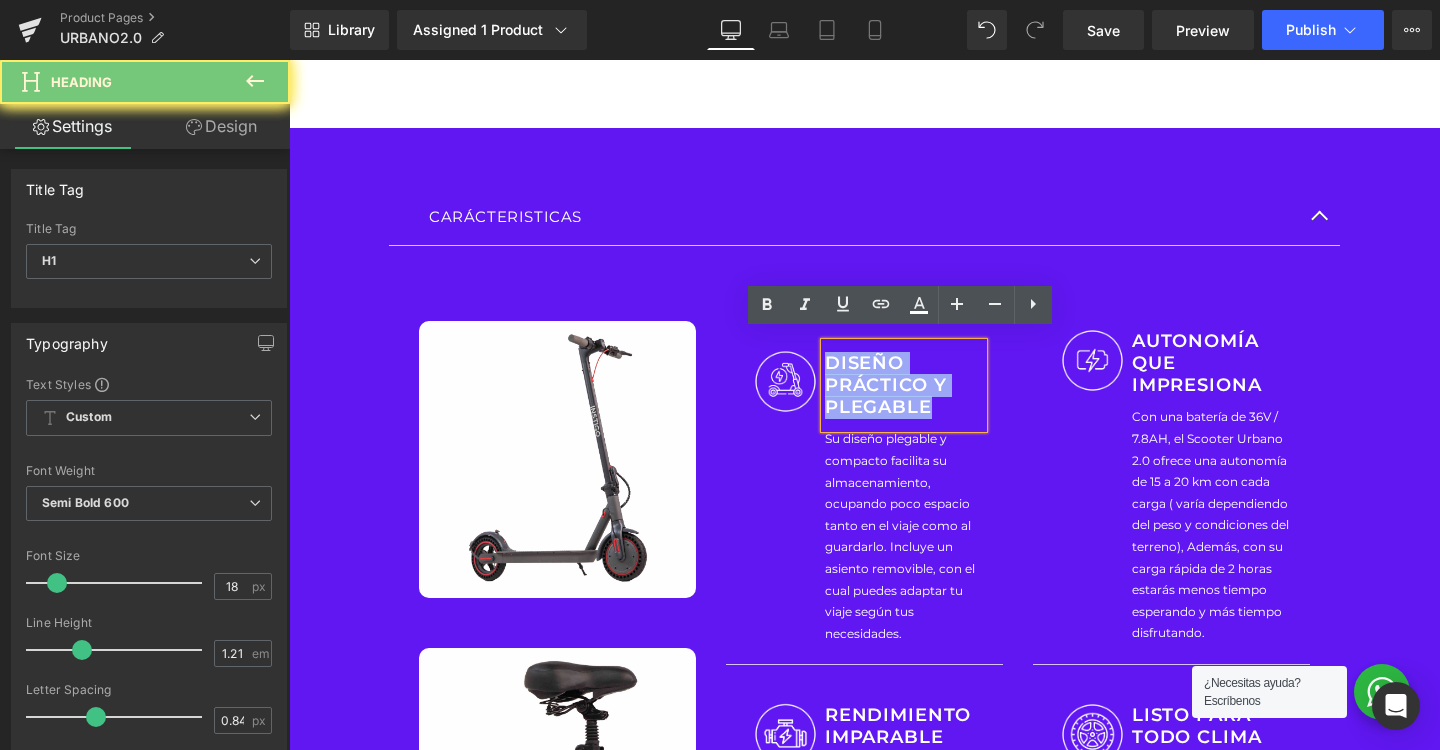 click on "DISEÑO PRÁCTICO Y PLEGABLE" at bounding box center [904, 385] 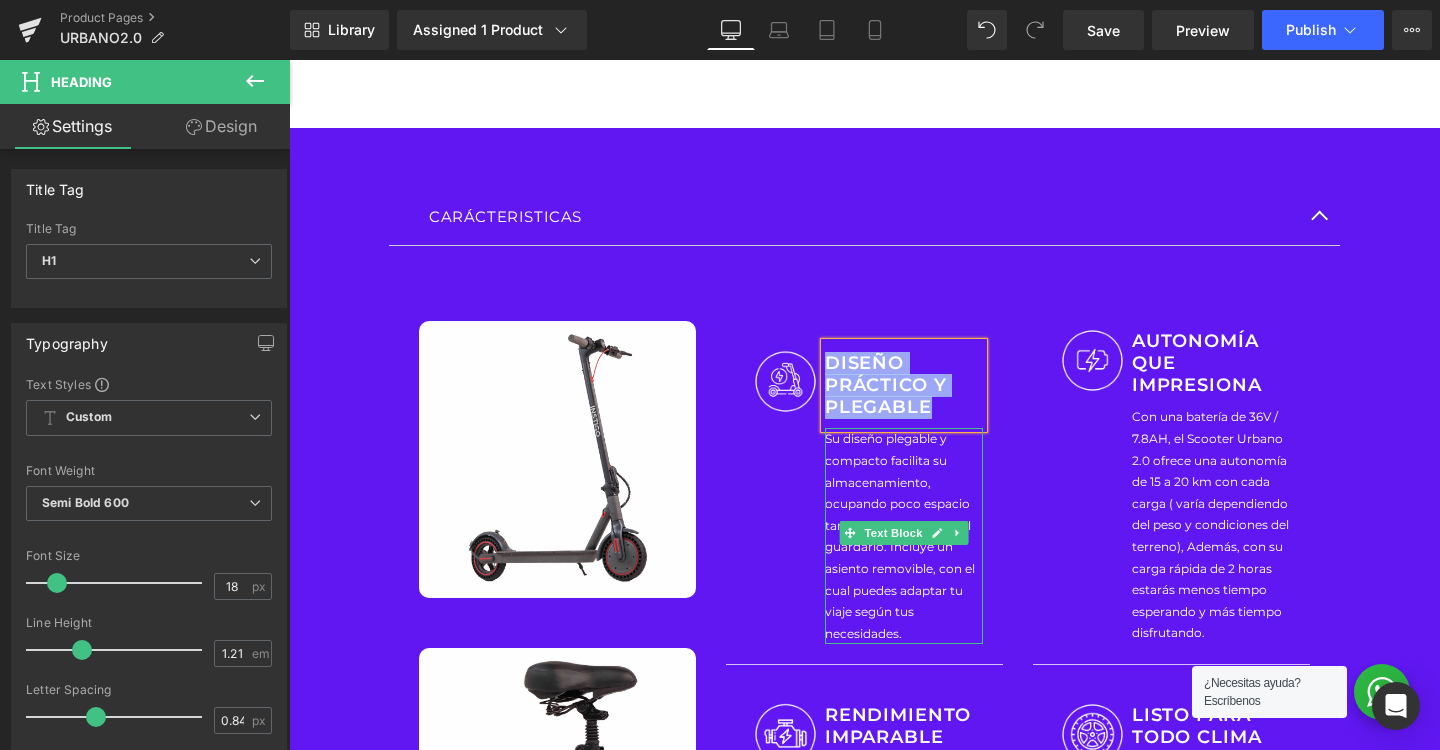 click on "Su diseño plegable y compacto facilita su almacenamiento, ocupando poco espacio tanto en el viaje como al guardarlo. Incluye un asiento removible, con el cual puedes adaptar tu viaje según tus necesidades." at bounding box center (904, 536) 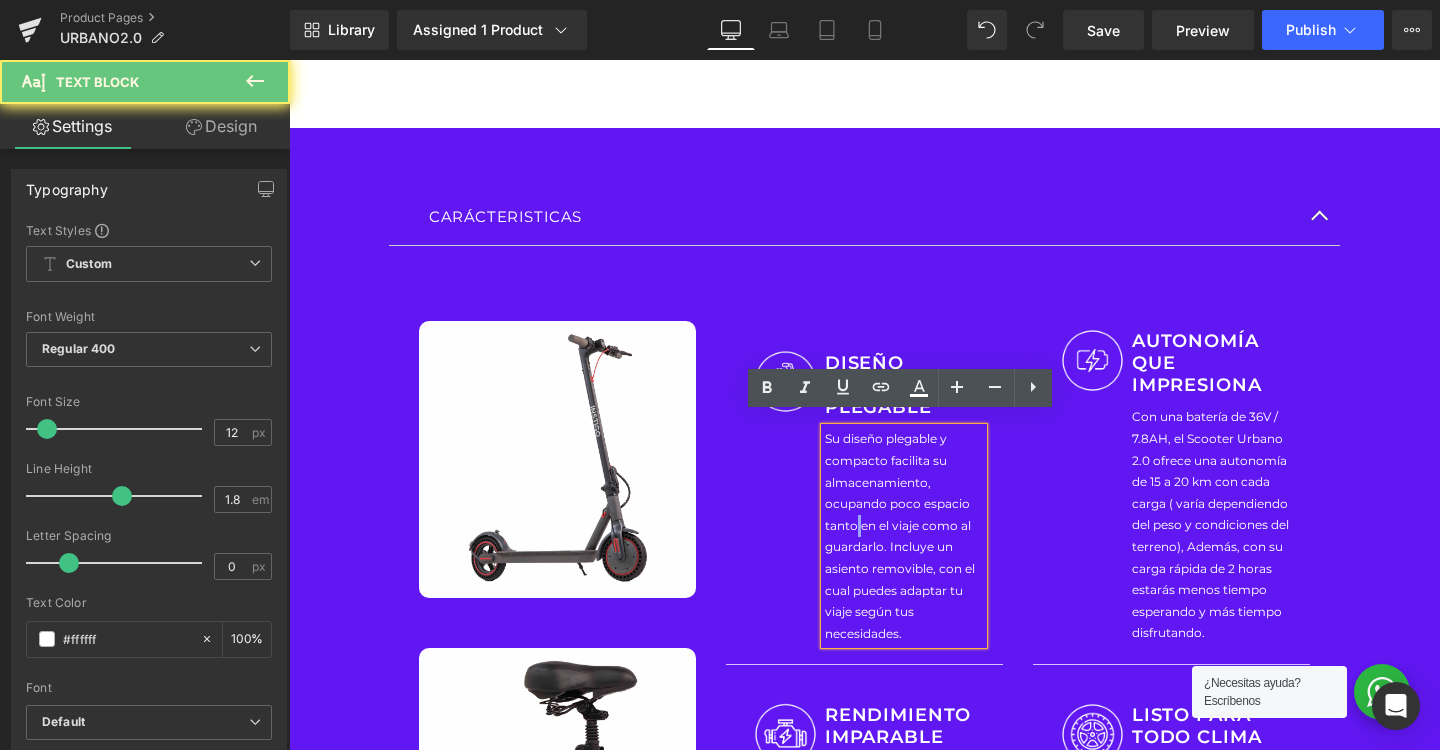 click on "Su diseño plegable y compacto facilita su almacenamiento, ocupando poco espacio tanto en el viaje como al guardarlo. Incluye un asiento removible, con el cual puedes adaptar tu viaje según tus necesidades." at bounding box center [904, 536] 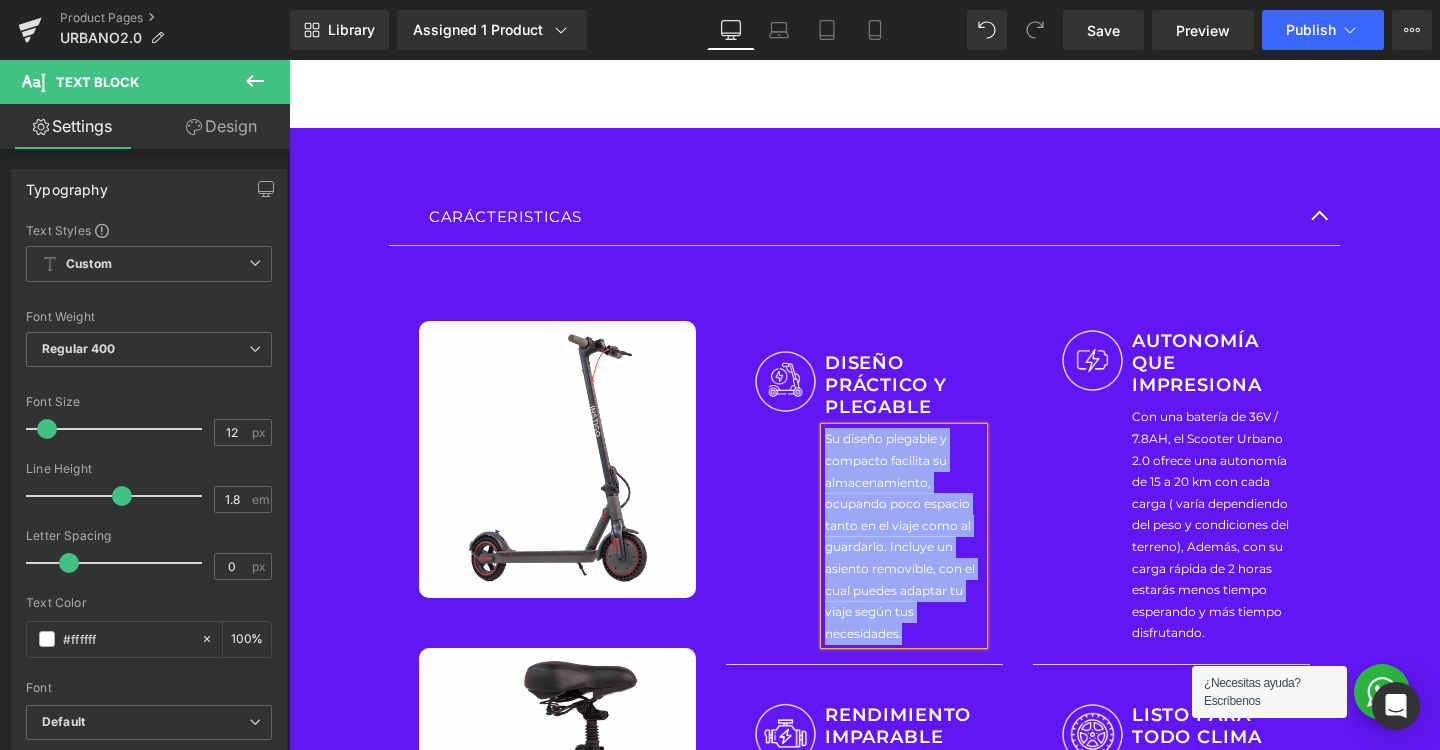 copy on "Su diseño plegable y compacto facilita su almacenamiento, ocupando poco espacio tanto en el viaje como al guardarlo. Incluye un asiento removible, con el cual puedes adaptar tu viaje según tus necesidades." 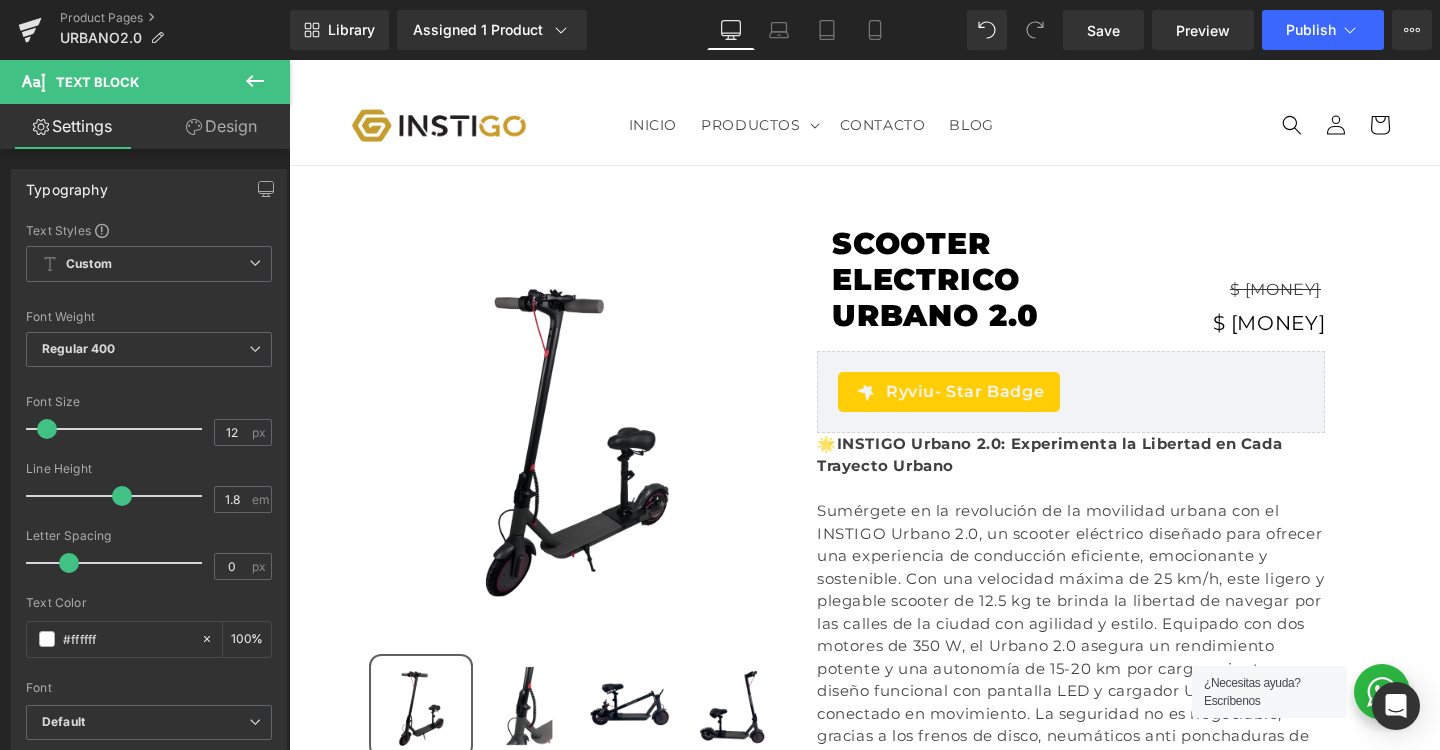 scroll, scrollTop: 0, scrollLeft: 0, axis: both 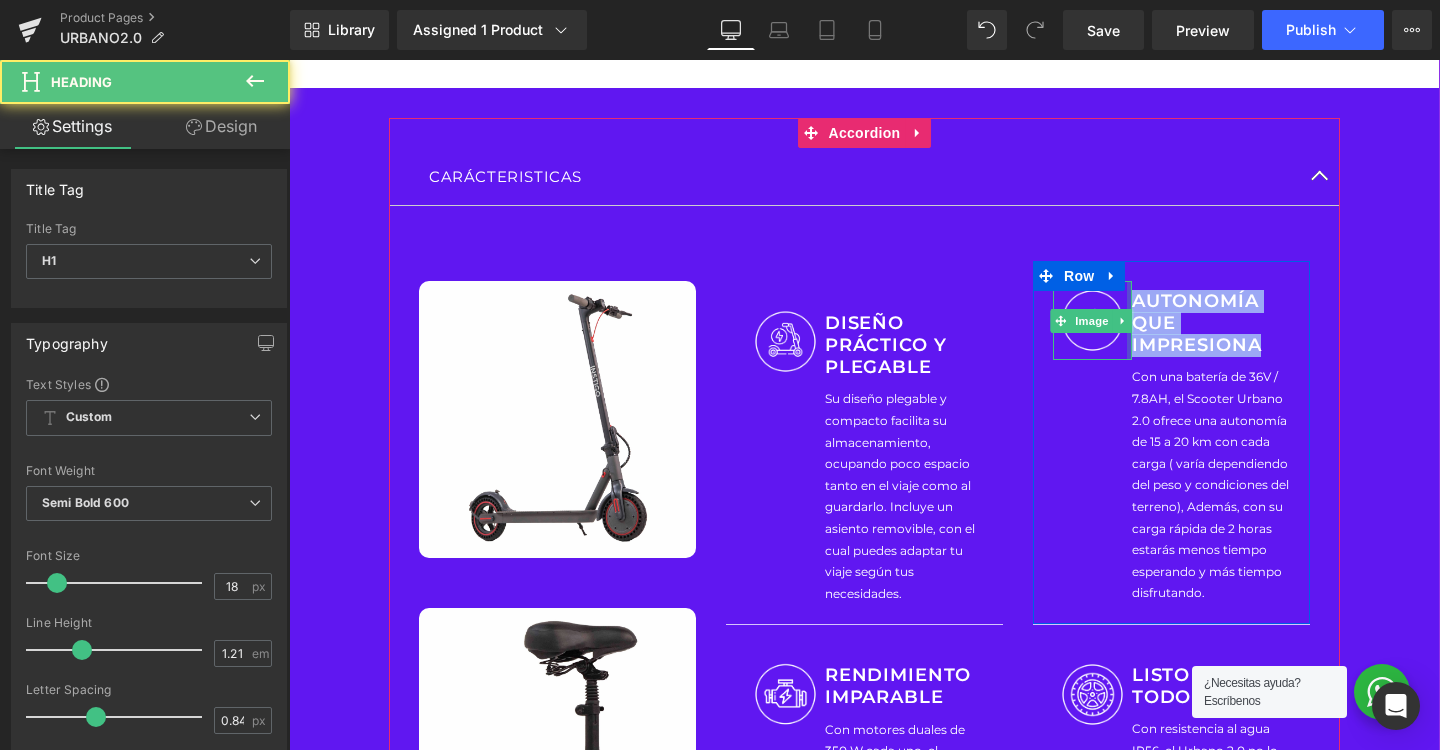 drag, startPoint x: 1257, startPoint y: 330, endPoint x: 1122, endPoint y: 275, distance: 145.7738 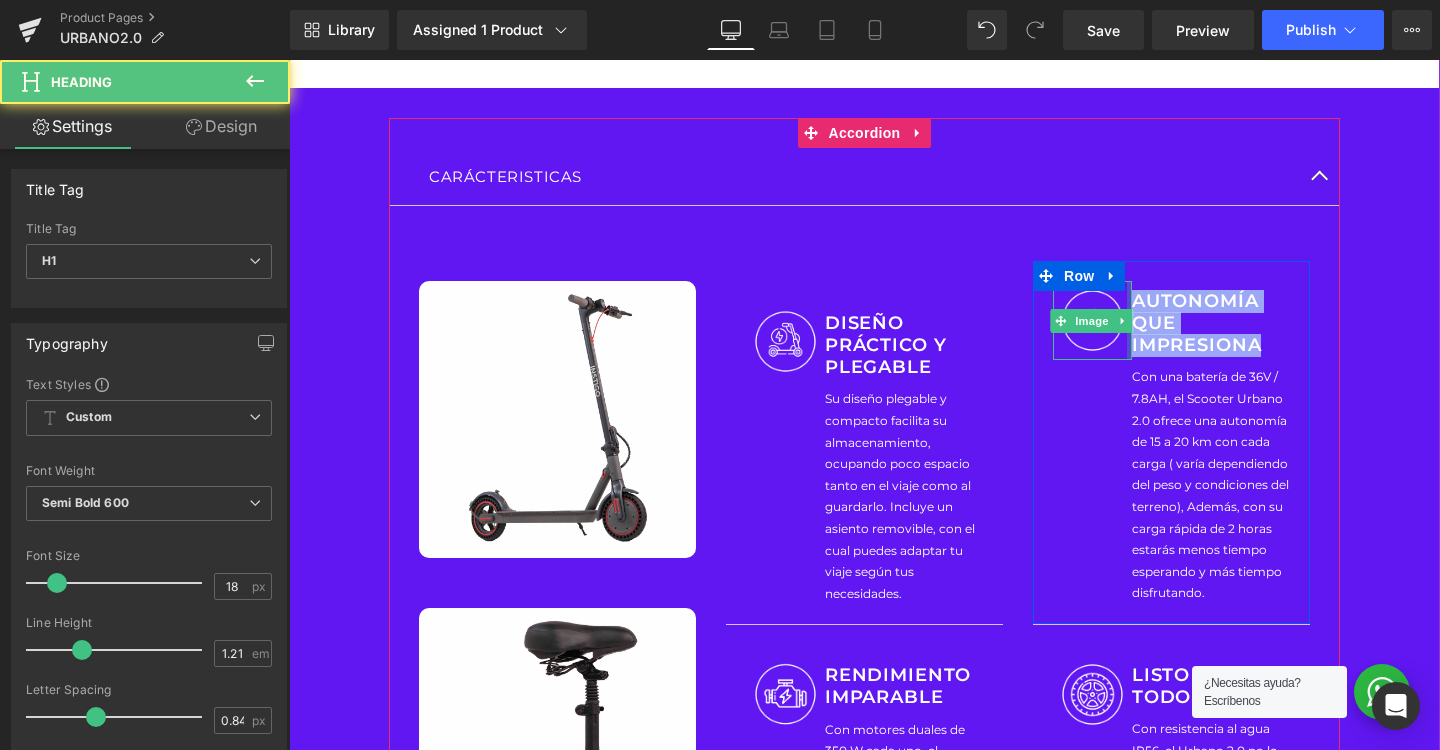 click on "Image         AUTONOMÍA QUE IMPRESIONA Heading         Con una batería de 36V / 7.8AH, el Scooter Urbano 2.0 ofrece una autonomía de 15 a 20 km con cada carga ( varía dependiendo del peso y condiciones del terreno), Además, con su carga rápida de 2 horas estarás menos tiempo esperando y más tiempo disfrutando. Text Block         Row" at bounding box center (1171, 443) 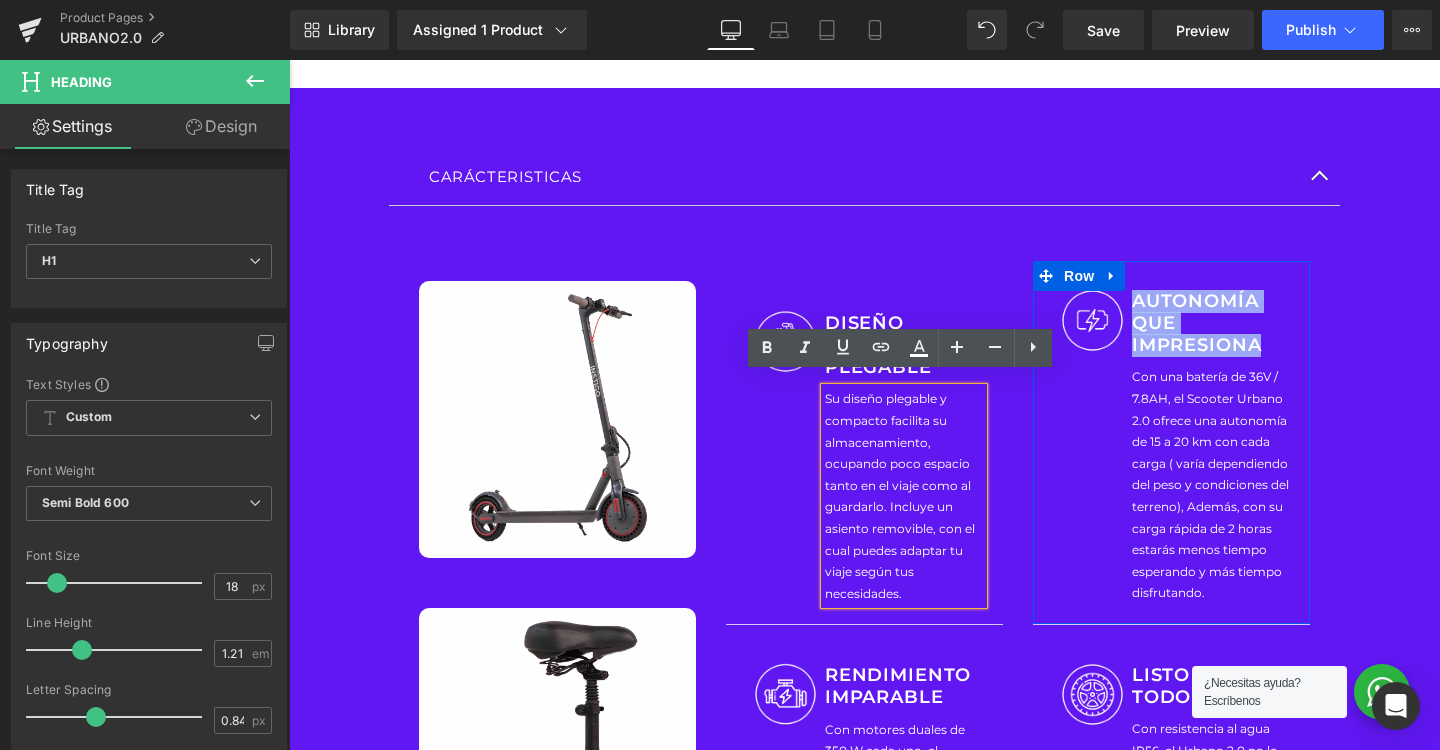 copy on "AUTONOMÍA QUE IMPRESIONA" 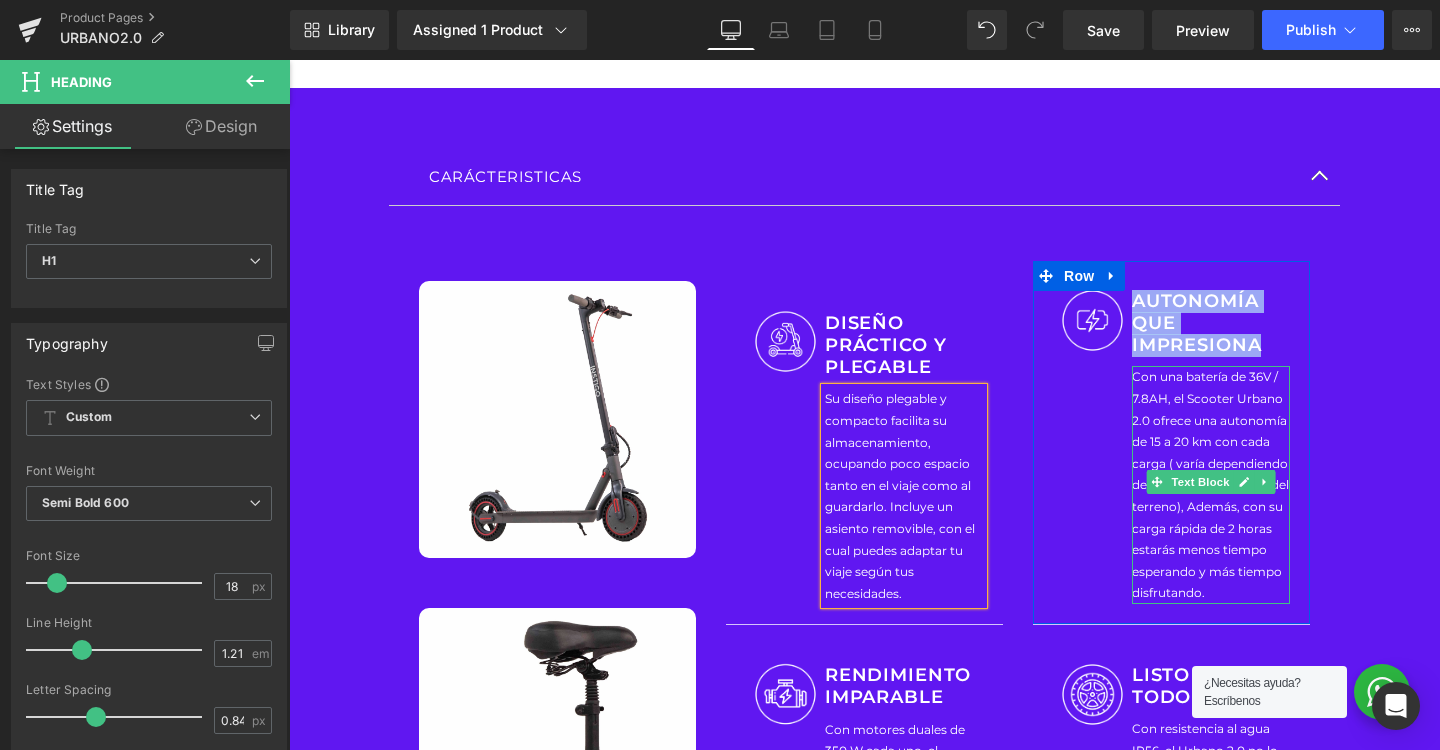 click on "Con una batería de 36V / 7.8AH, el Scooter Urbano 2.0 ofrece una autonomía de 15 a 20 km con cada carga ( varía dependiendo del peso y condiciones del terreno), Además, con su carga rápida de 2 horas estarás menos tiempo esperando y más tiempo disfrutando." at bounding box center [1211, 485] 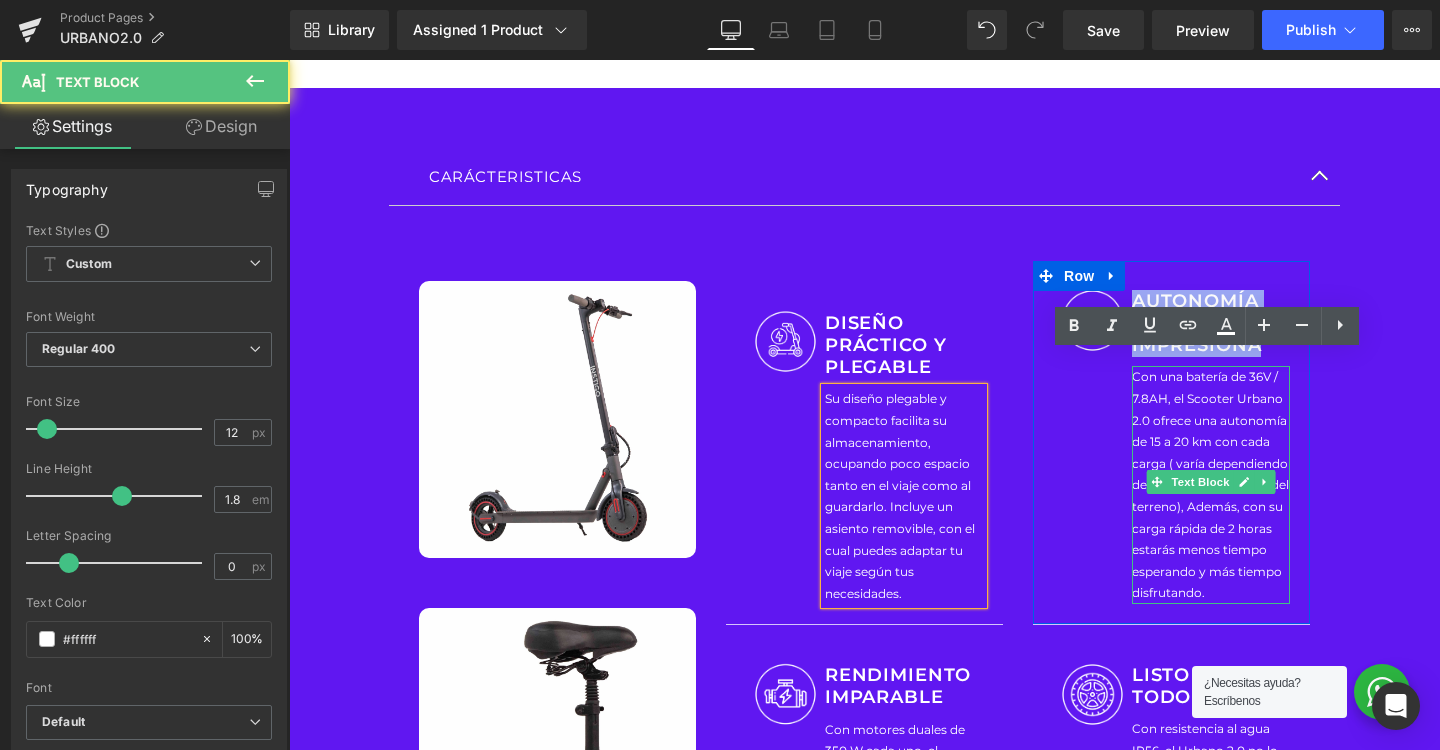 click on "Con una batería de 36V / 7.8AH, el Scooter Urbano 2.0 ofrece una autonomía de 15 a 20 km con cada carga ( varía dependiendo del peso y condiciones del terreno), Además, con su carga rápida de 2 horas estarás menos tiempo esperando y más tiempo disfrutando." at bounding box center [1211, 485] 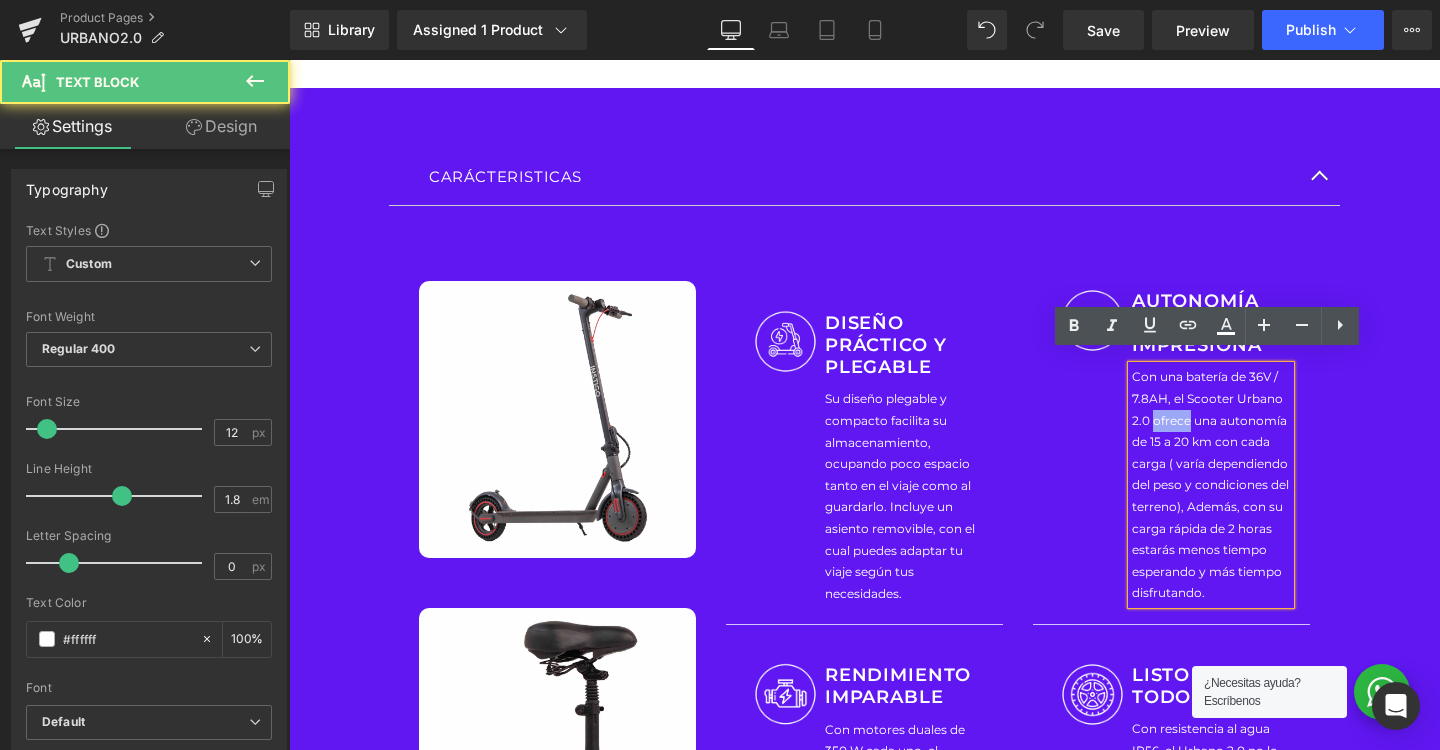 click on "Con una batería de 36V / 7.8AH, el Scooter Urbano 2.0 ofrece una autonomía de 15 a 20 km con cada carga ( varía dependiendo del peso y condiciones del terreno), Además, con su carga rápida de 2 horas estarás menos tiempo esperando y más tiempo disfrutando." at bounding box center (1211, 485) 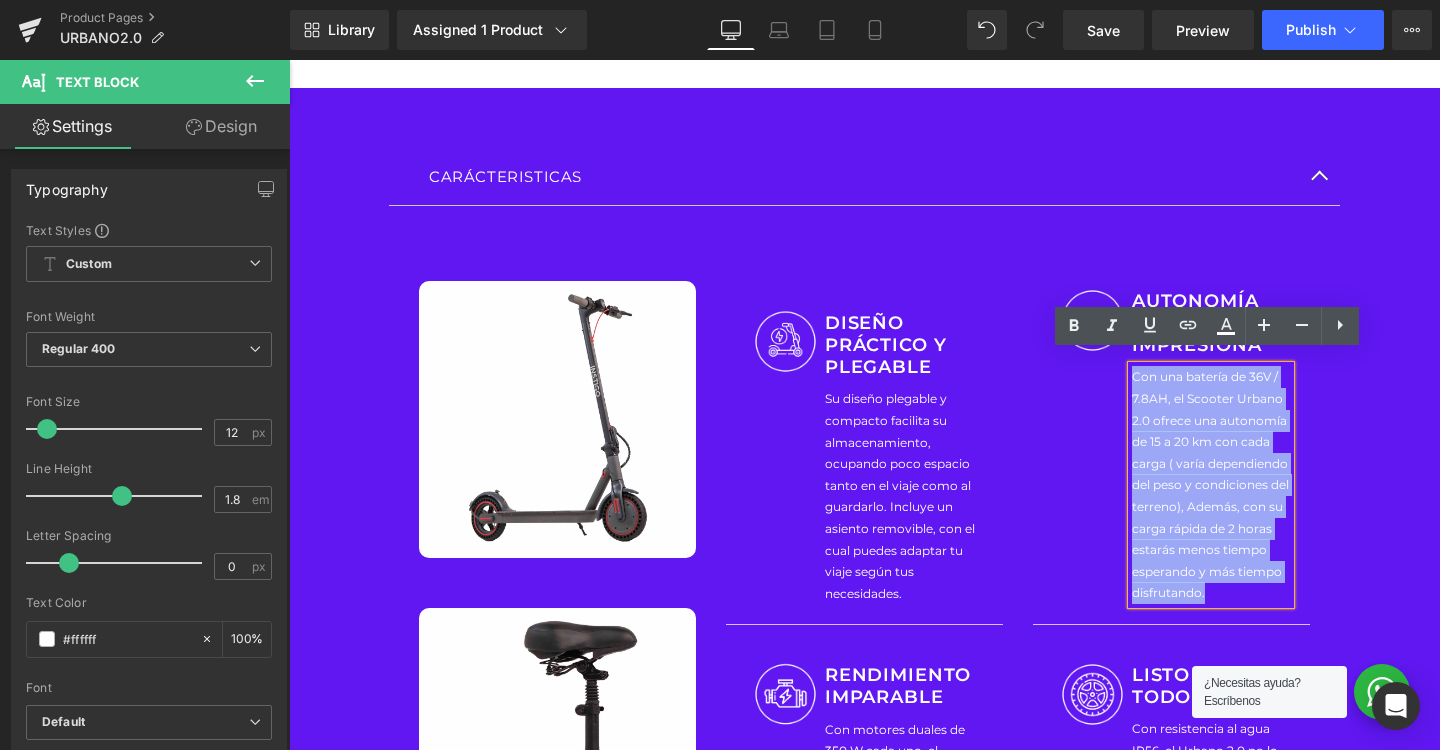 copy on "Con una batería de 36V / 7.8AH, el Scooter Urbano 2.0 ofrece una autonomía de 15 a 20 km con cada carga ( varía dependiendo del peso y condiciones del terreno), Además, con su carga rápida de 2 horas estarás menos tiempo esperando y más tiempo disfrutando." 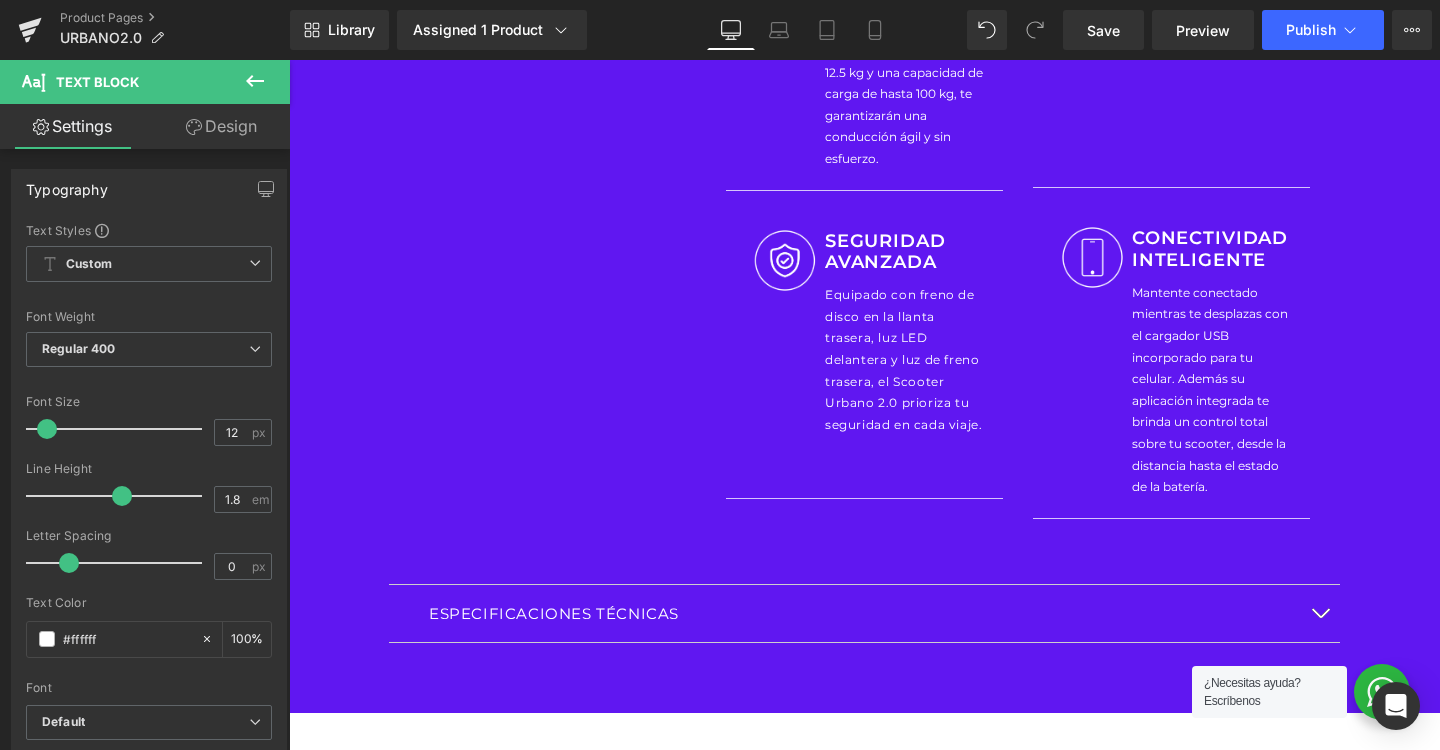 scroll, scrollTop: 1890, scrollLeft: 0, axis: vertical 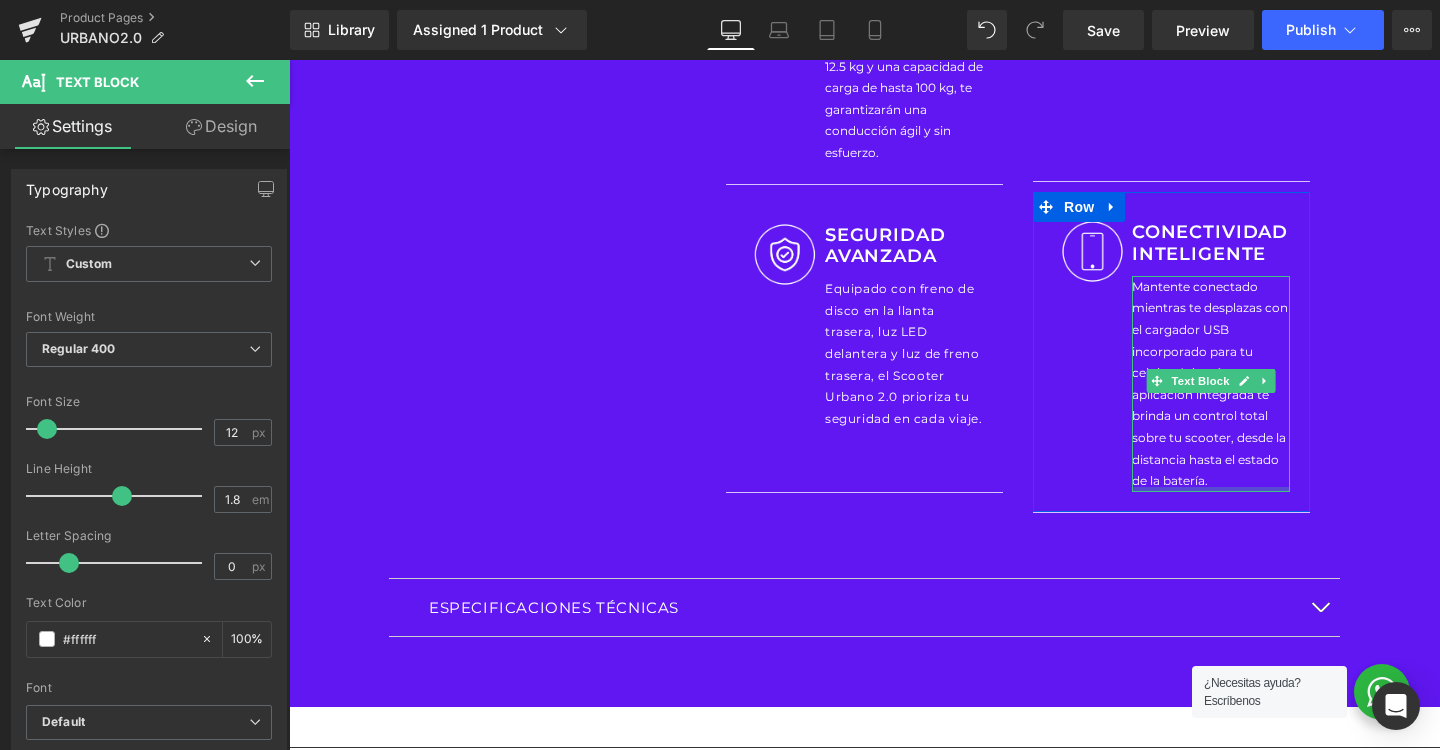 drag, startPoint x: 1131, startPoint y: 257, endPoint x: 1220, endPoint y: 457, distance: 218.90866 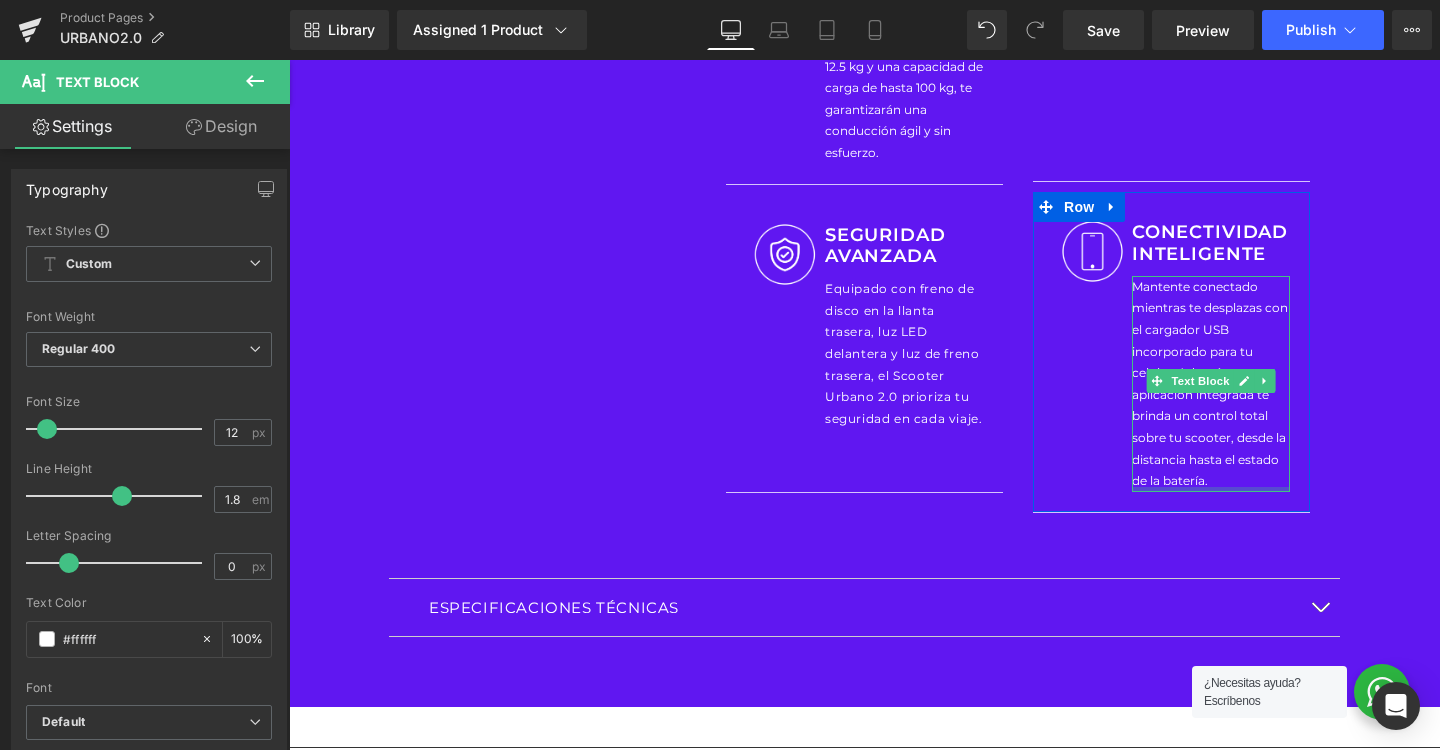 click on "Mantente conectado mientras te desplazas con el cargador USB incorporado para tu celular. Además su aplicación integrada te brinda un control total sobre tu scooter, desde la distancia hasta el estado de la batería. Text Block" at bounding box center [1211, 384] 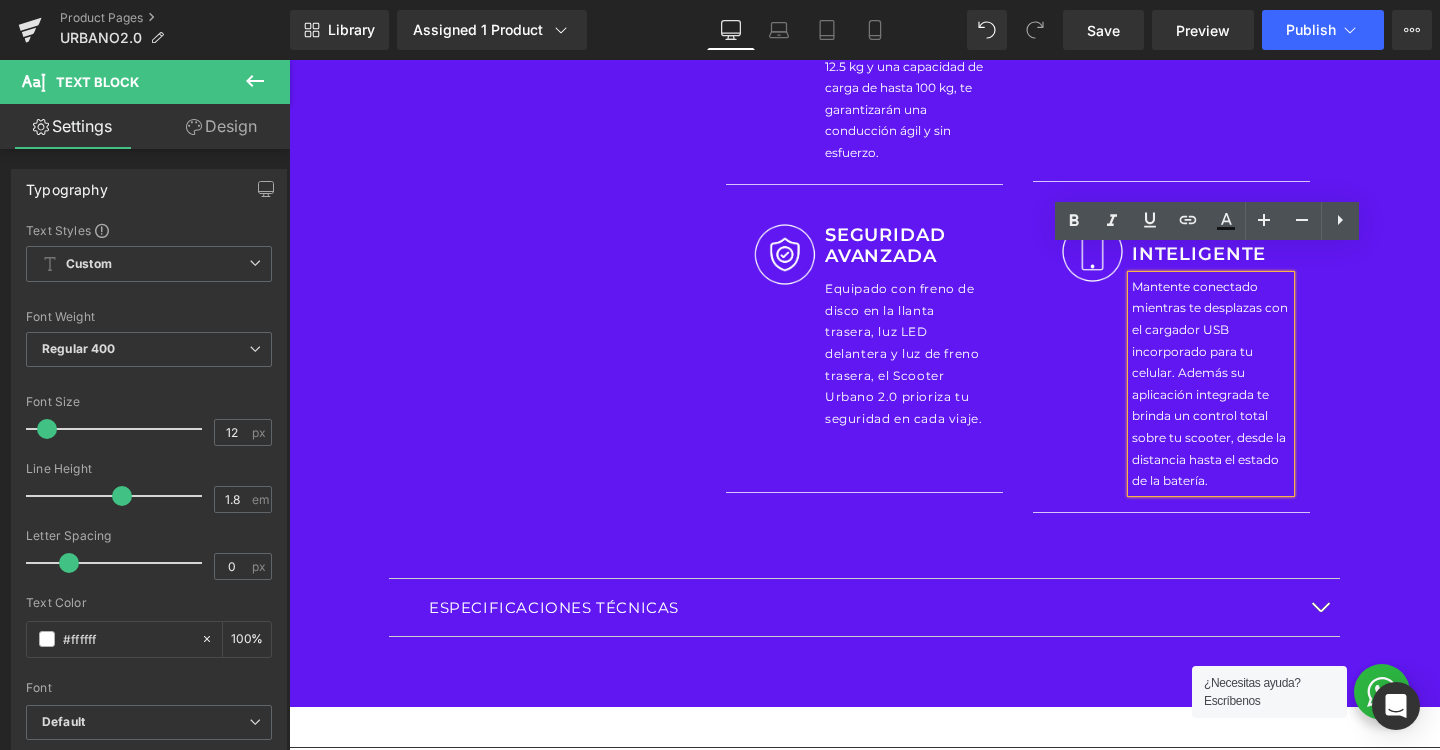 copy 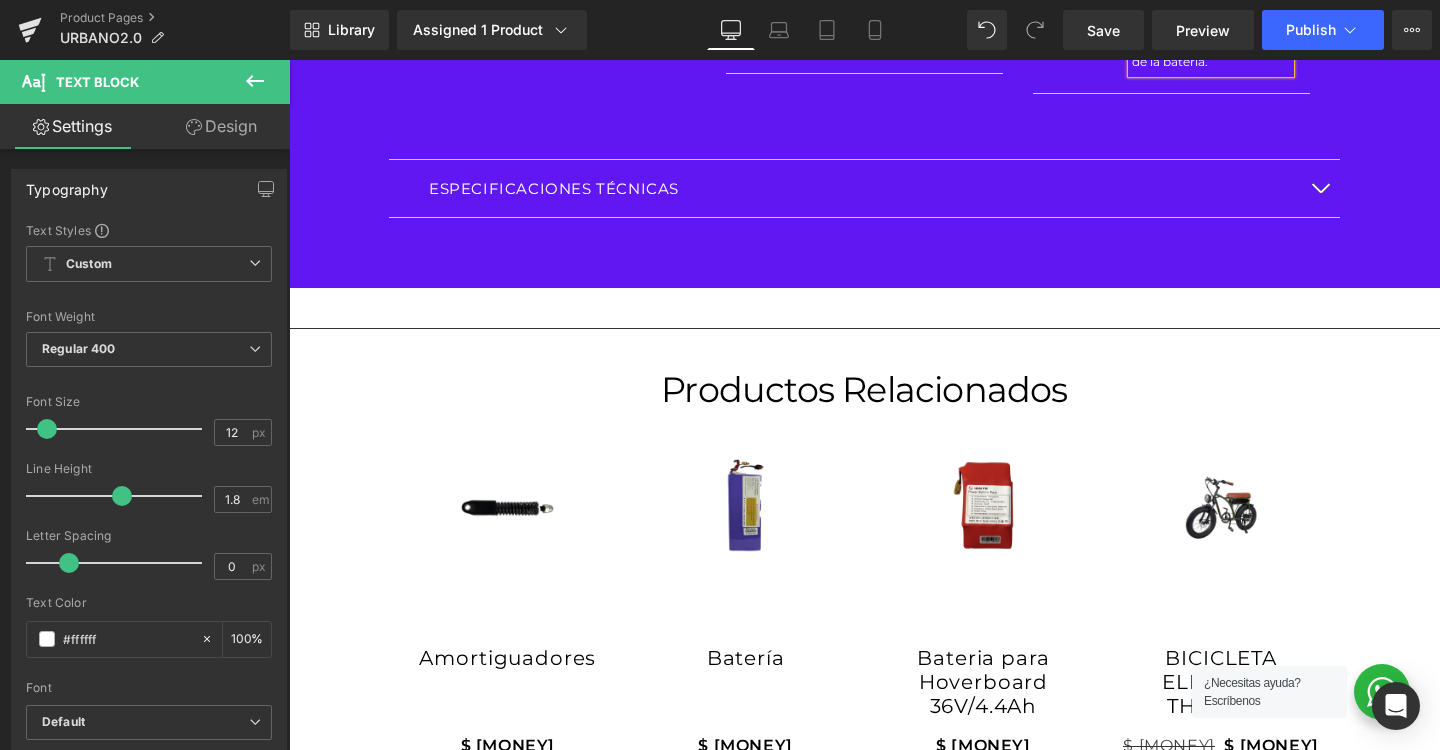 scroll, scrollTop: 2319, scrollLeft: 0, axis: vertical 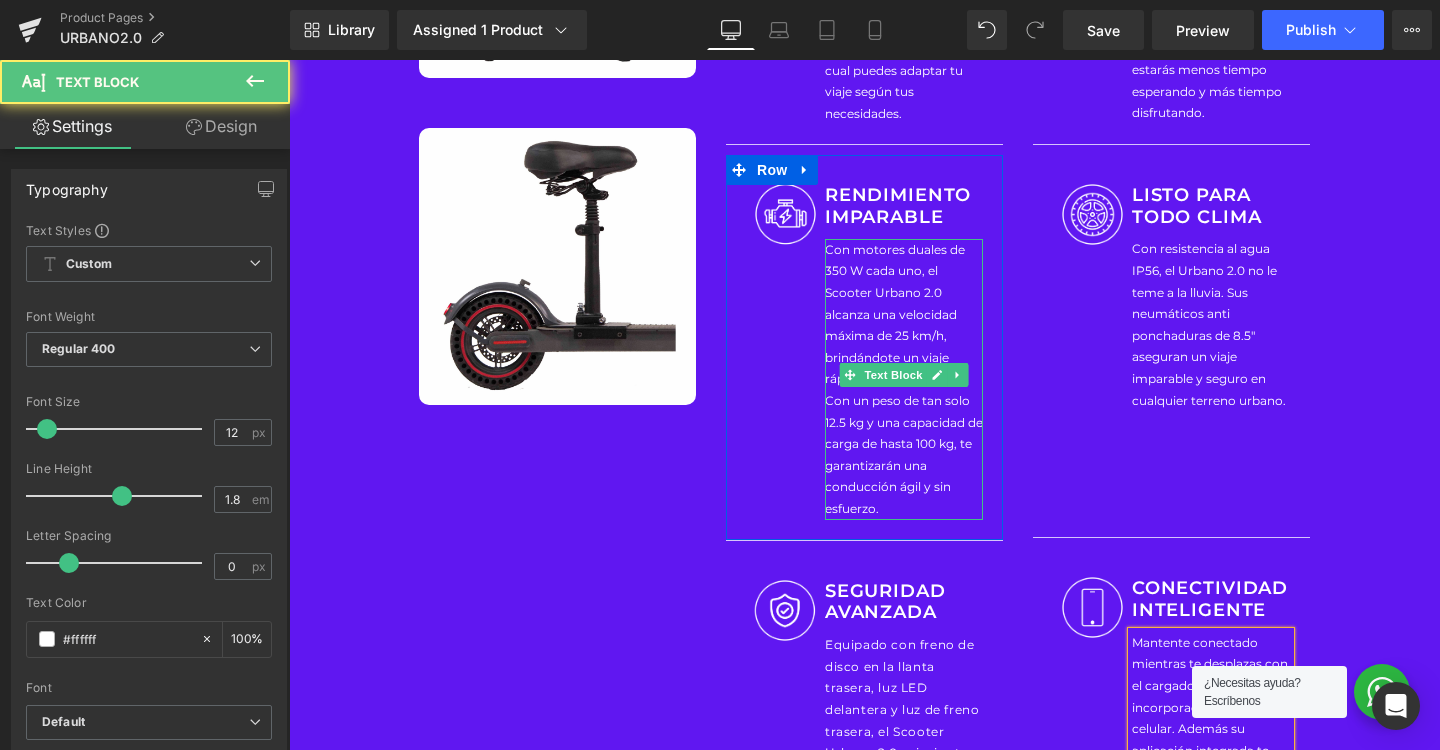 click on "Con motores duales de 350 W cada uno, el Scooter Urbano 2.0 alcanza una velocidad máxima de 25 km/h, brindándote un viaje rápido y emocionante. Con un peso de tan solo 12.5 kg y una capacidad de carga de hasta 100 kg, te garantizarán una conducción ágil y sin esfuerzo." at bounding box center (904, 379) 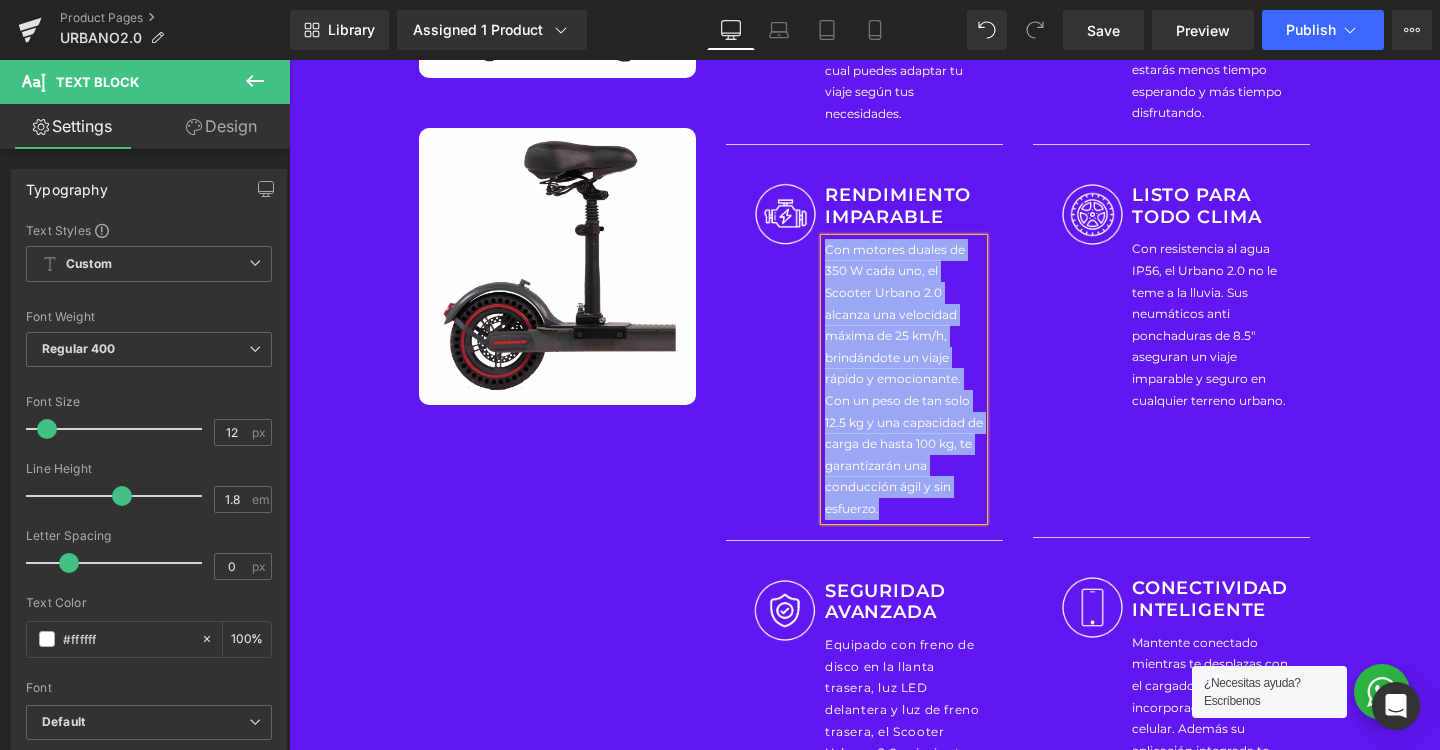 copy on "Con motores duales de 350 W cada uno, el Scooter Urbano 2.0 alcanza una velocidad máxima de 25 km/h, brindándote un viaje rápido y emocionante. Con un peso de tan solo 12.5 kg y una capacidad de carga de hasta 100 kg, te garantizarán una conducción ágil y sin esfuerzo." 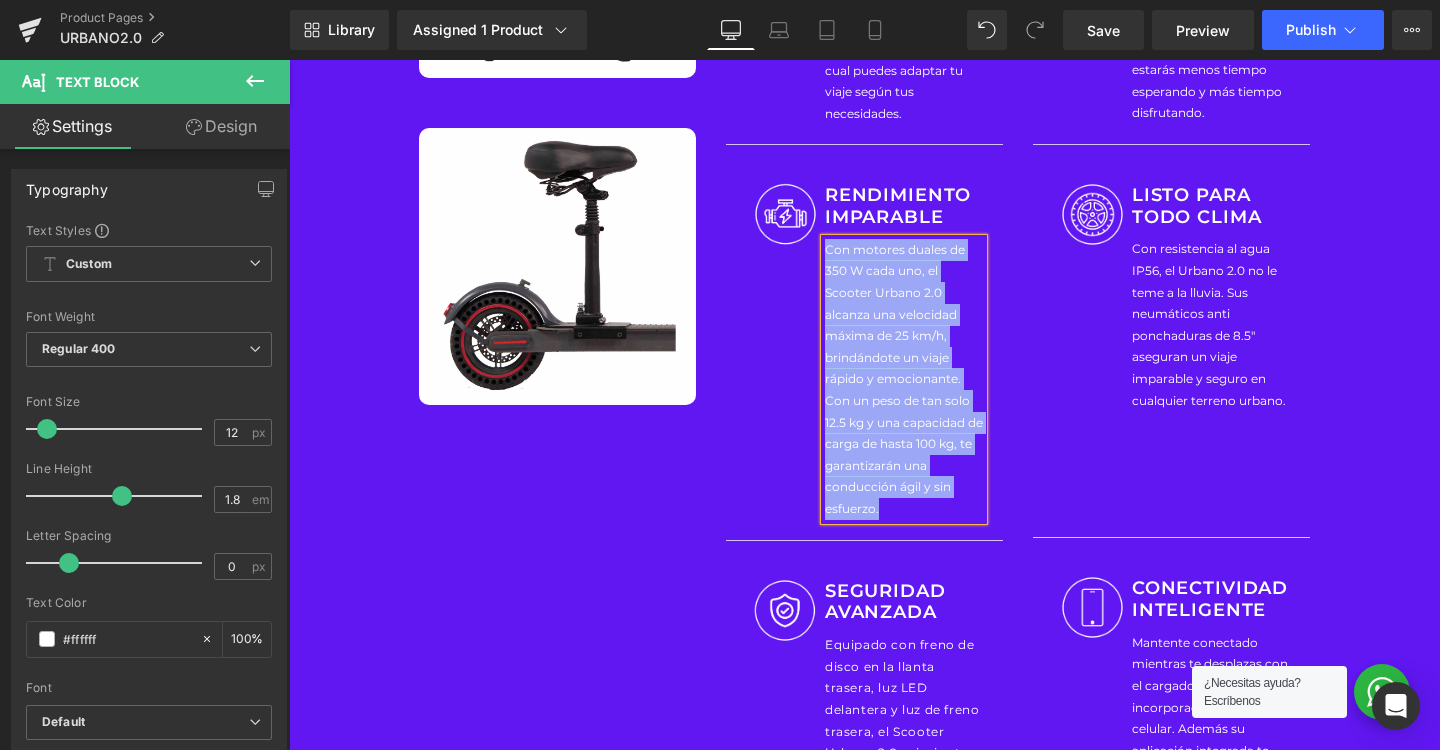 click on "Con motores duales de 350 W cada uno, el Scooter Urbano 2.0 alcanza una velocidad máxima de 25 km/h, brindándote un viaje rápido y emocionante. Con un peso de tan solo 12.5 kg y una capacidad de carga de hasta 100 kg, te garantizarán una conducción ágil y sin esfuerzo." at bounding box center (904, 379) 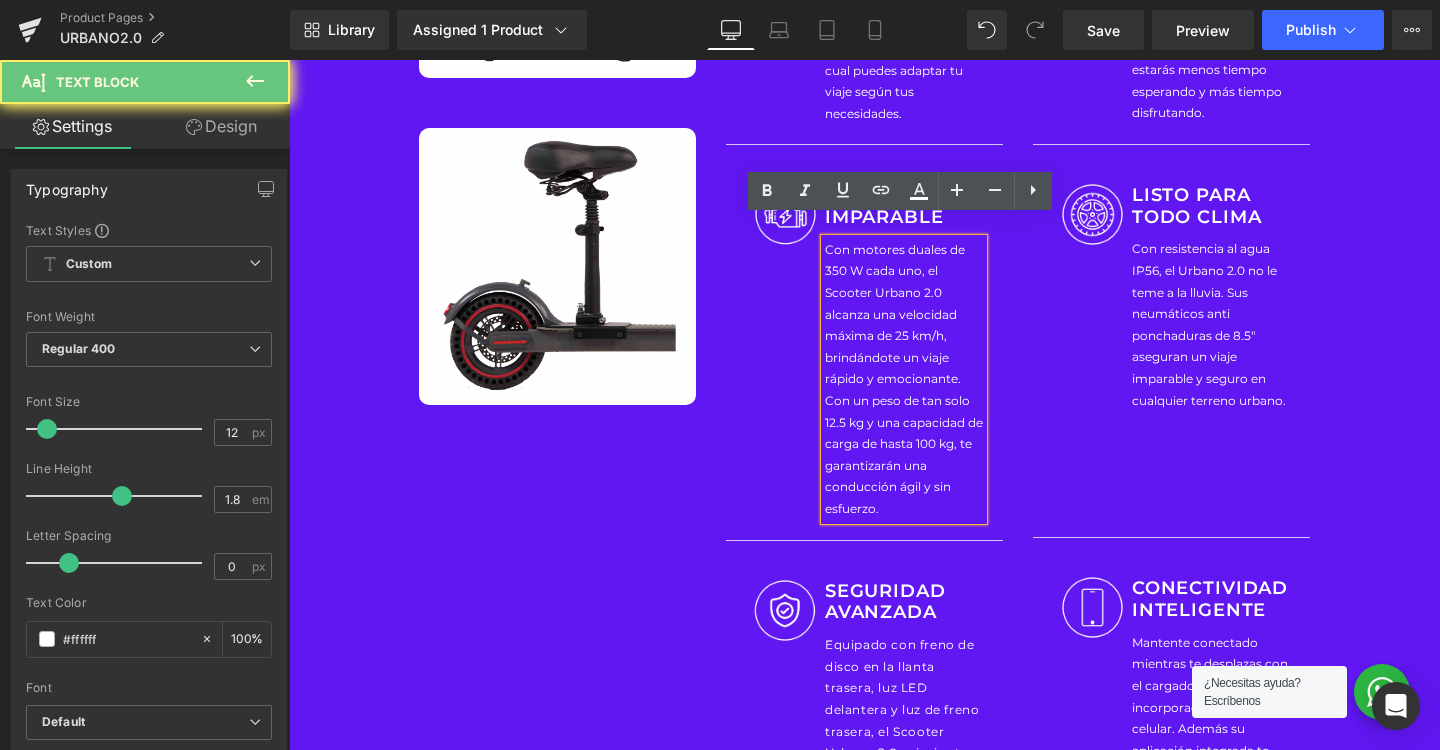 click on "Con motores duales de 350 W cada uno, el Scooter Urbano 2.0 alcanza una velocidad máxima de 25 km/h, brindándote un viaje rápido y emocionante. Con un peso de tan solo 12.5 kg y una capacidad de carga de hasta 100 kg, te garantizarán una conducción ágil y sin esfuerzo." at bounding box center [904, 379] 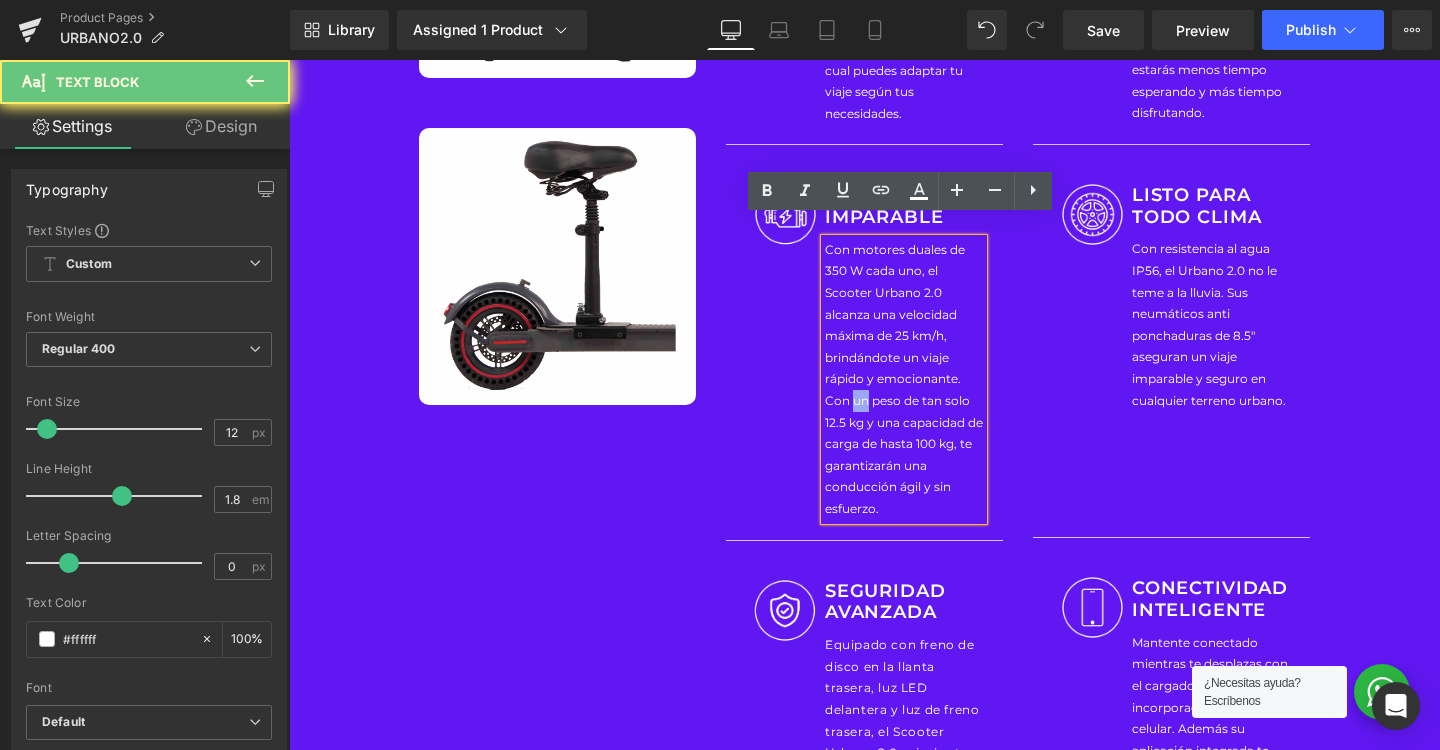 click on "Con motores duales de 350 W cada uno, el Scooter Urbano 2.0 alcanza una velocidad máxima de 25 km/h, brindándote un viaje rápido y emocionante. Con un peso de tan solo 12.5 kg y una capacidad de carga de hasta 100 kg, te garantizarán una conducción ágil y sin esfuerzo." at bounding box center [904, 379] 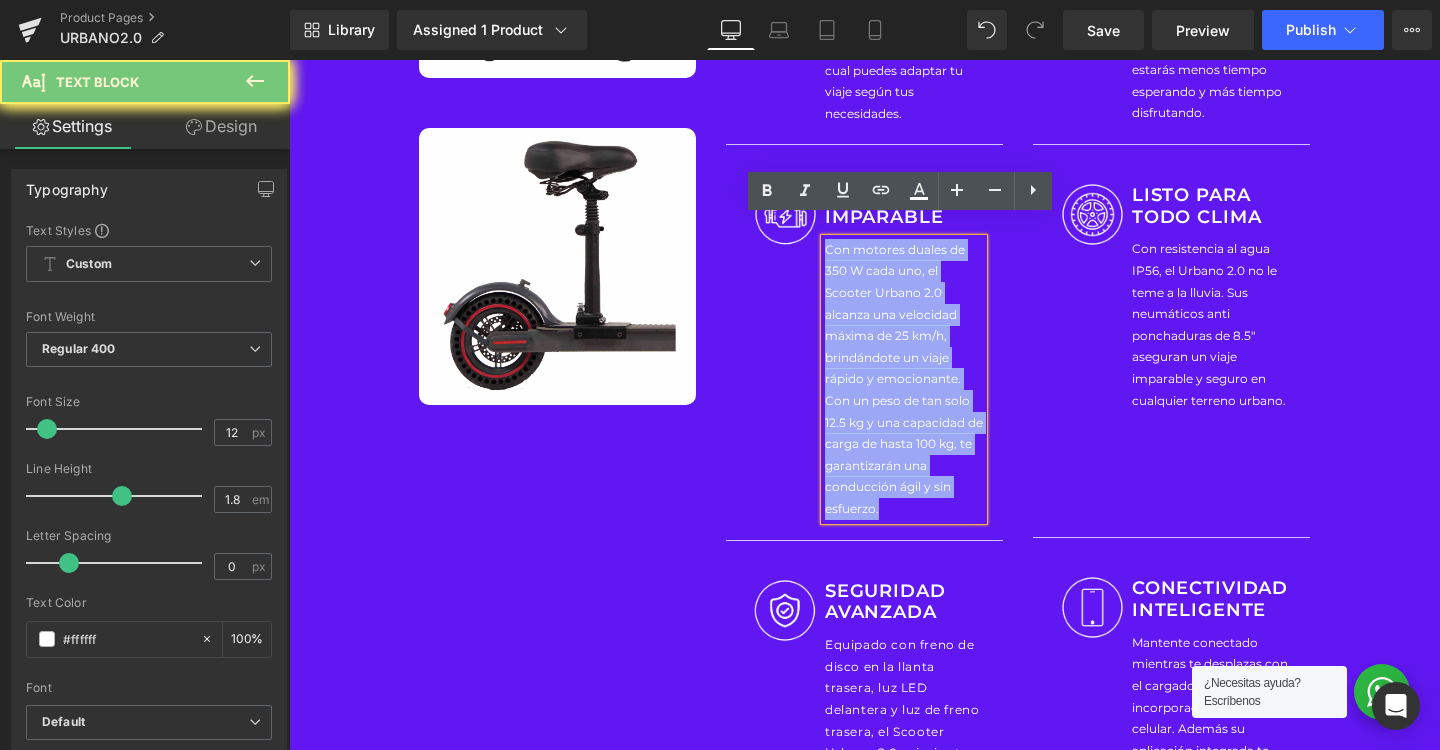 click on "Con motores duales de 350 W cada uno, el Scooter Urbano 2.0 alcanza una velocidad máxima de 25 km/h, brindándote un viaje rápido y emocionante. Con un peso de tan solo 12.5 kg y una capacidad de carga de hasta 100 kg, te garantizarán una conducción ágil y sin esfuerzo." at bounding box center (904, 379) 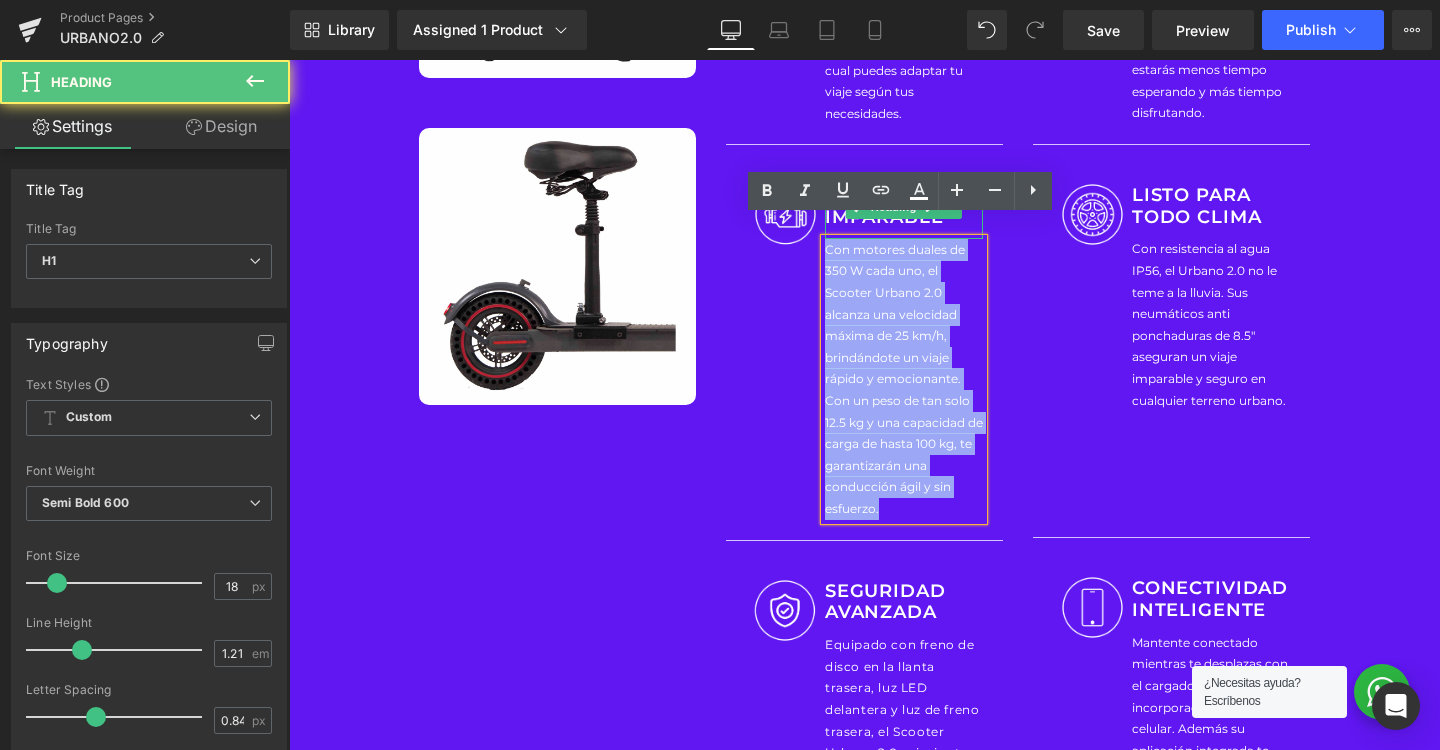 click on "RENDIMIENTO IMPARABLE" at bounding box center [904, 207] 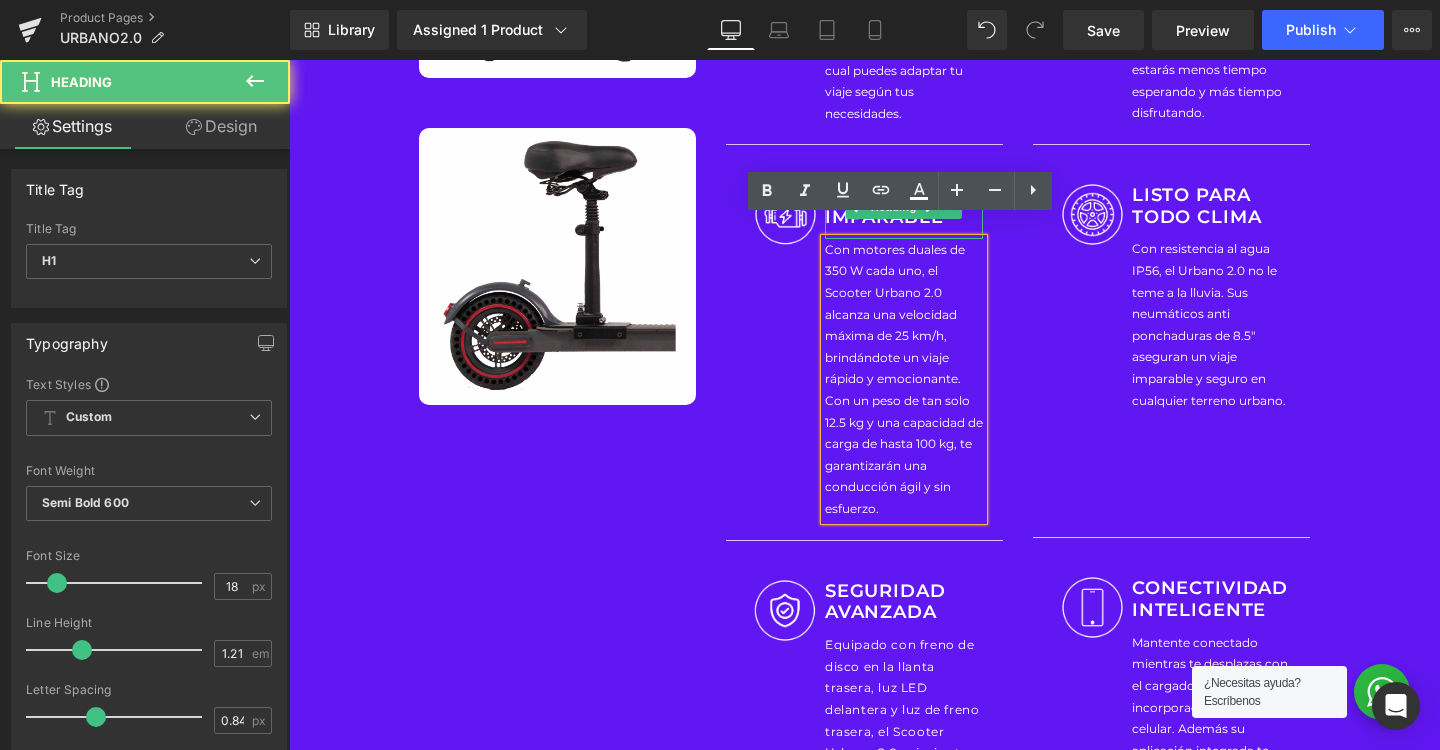 click on "RENDIMIENTO IMPARABLE" at bounding box center [904, 207] 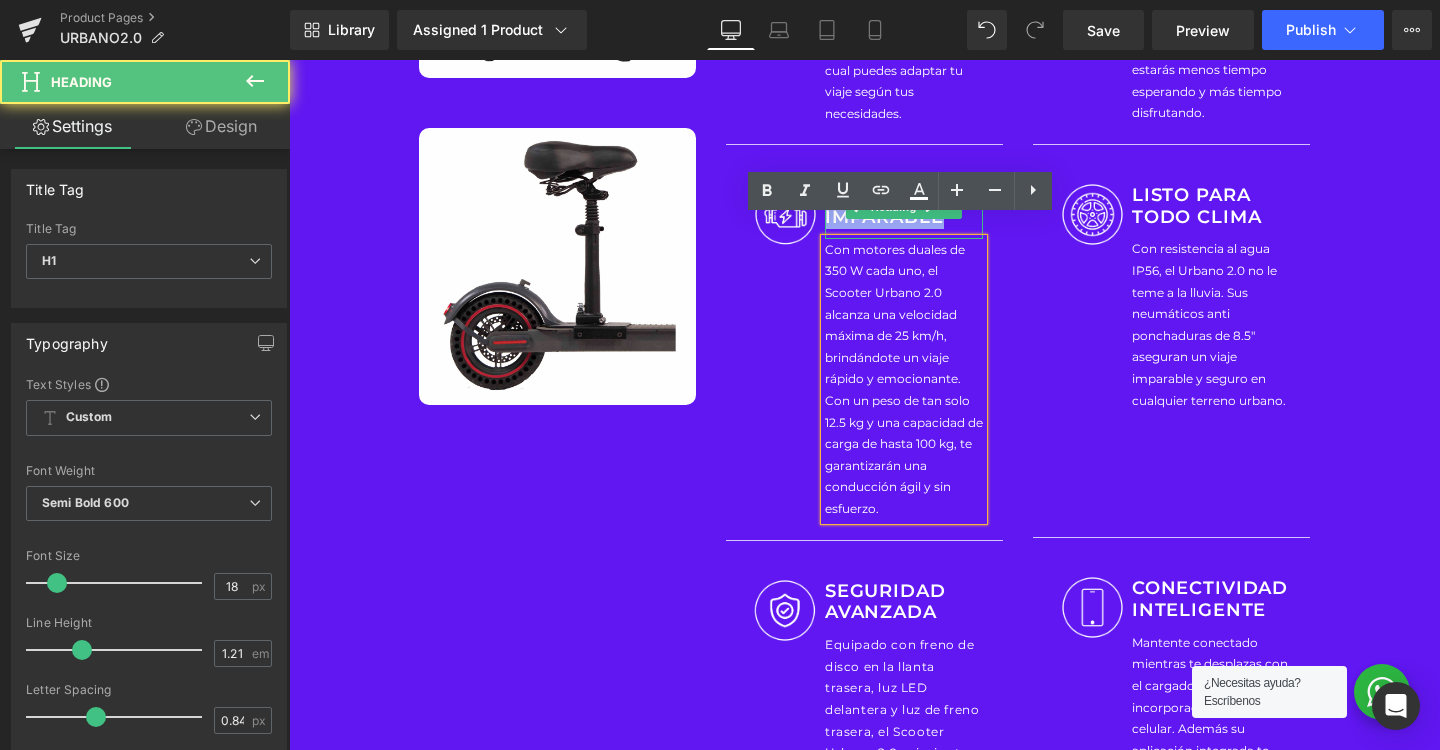 click on "RENDIMIENTO IMPARABLE" at bounding box center [904, 207] 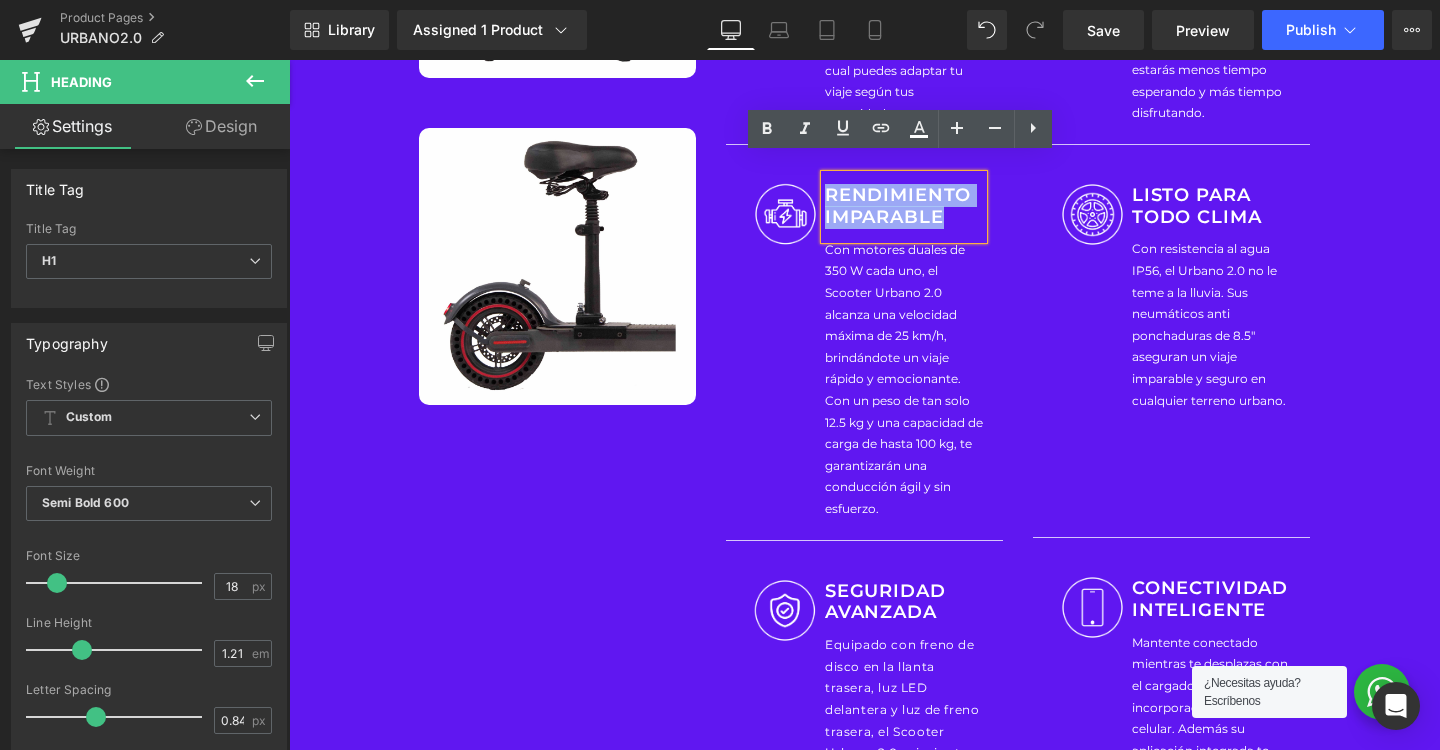 copy on "RENDIMIENTO IMPARABLE" 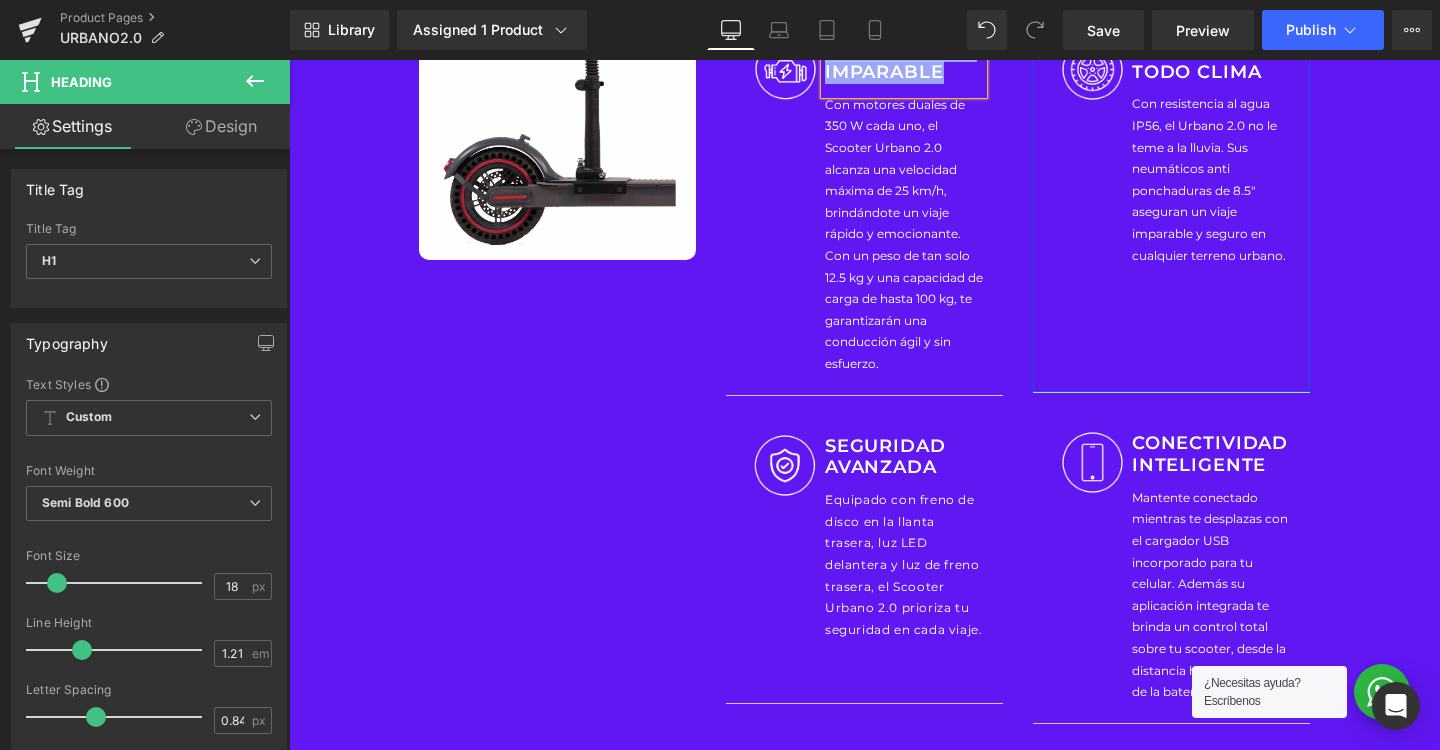 scroll, scrollTop: 1737, scrollLeft: 0, axis: vertical 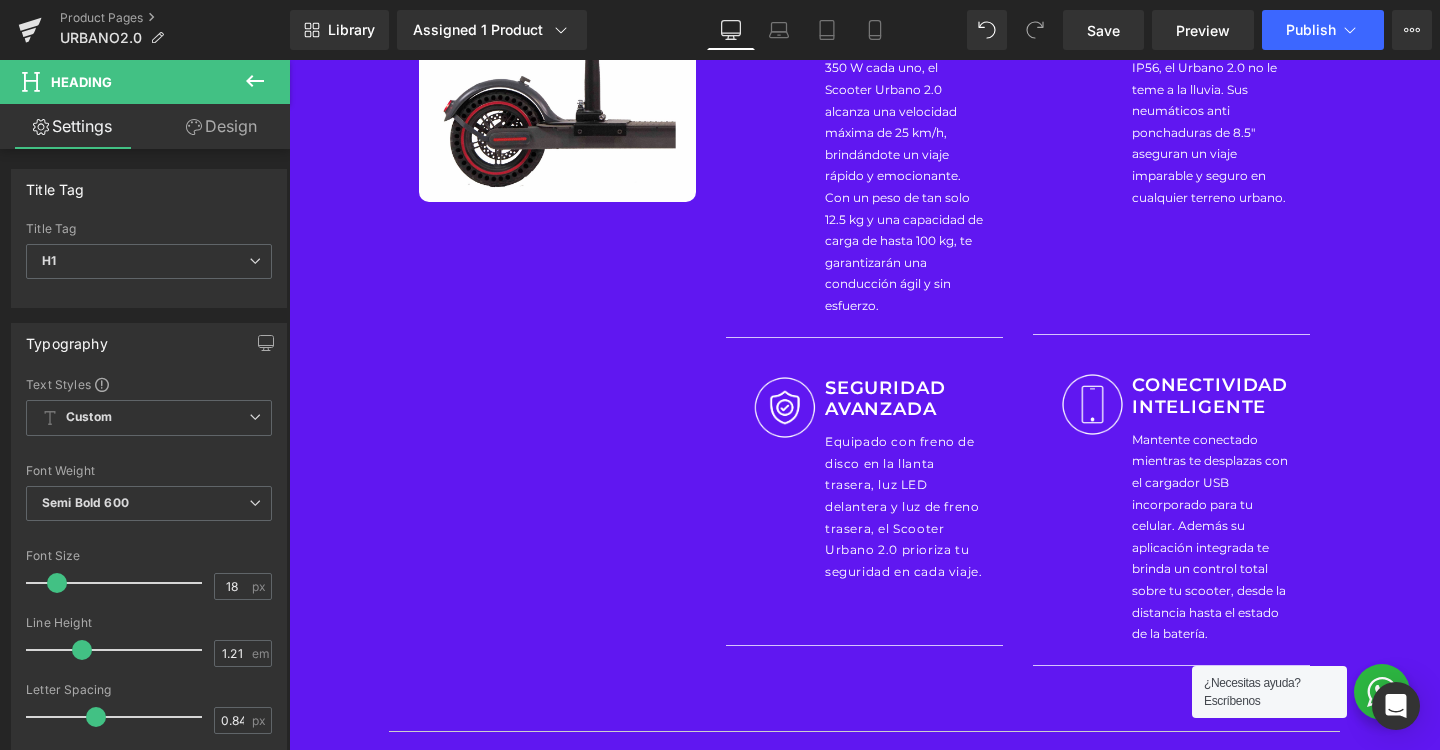 click on "Heading" at bounding box center [1201, 397] 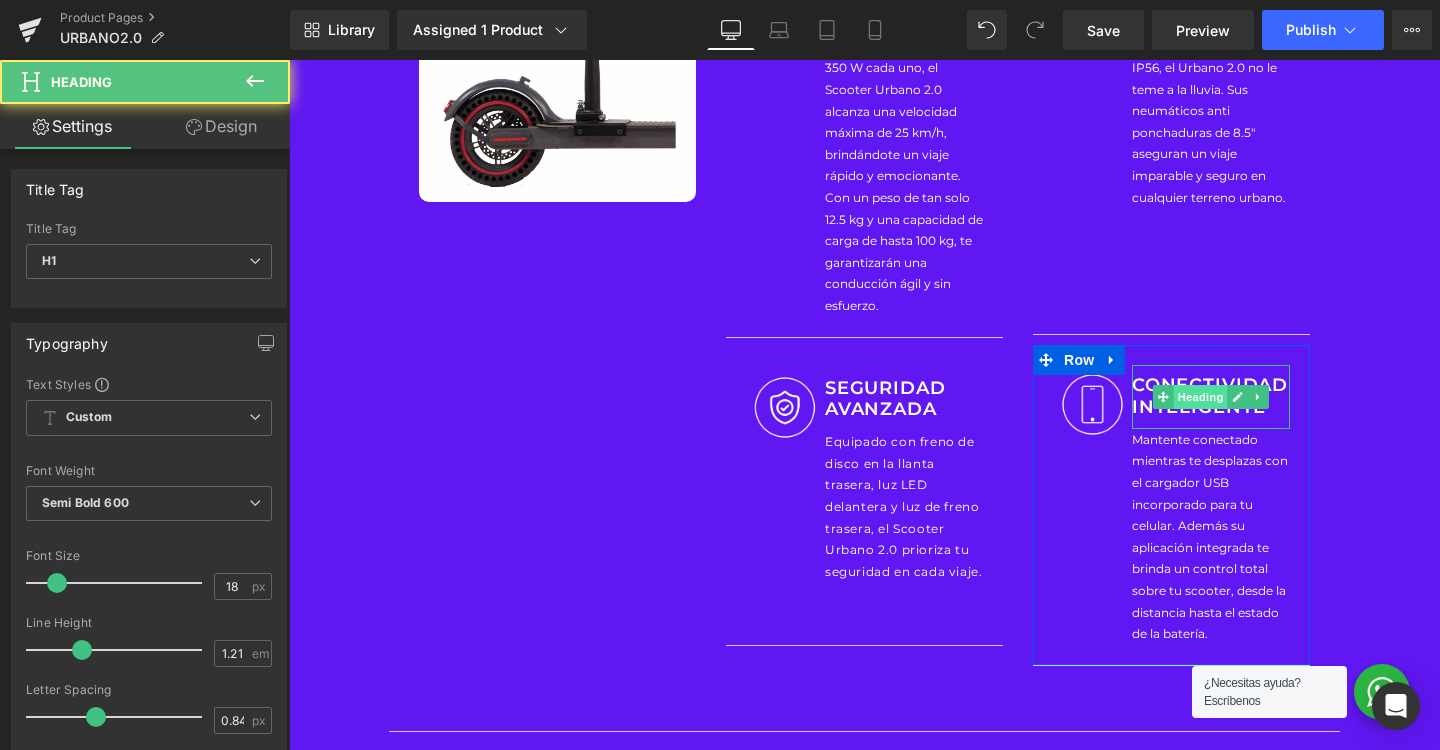 click on "Heading" at bounding box center (1201, 397) 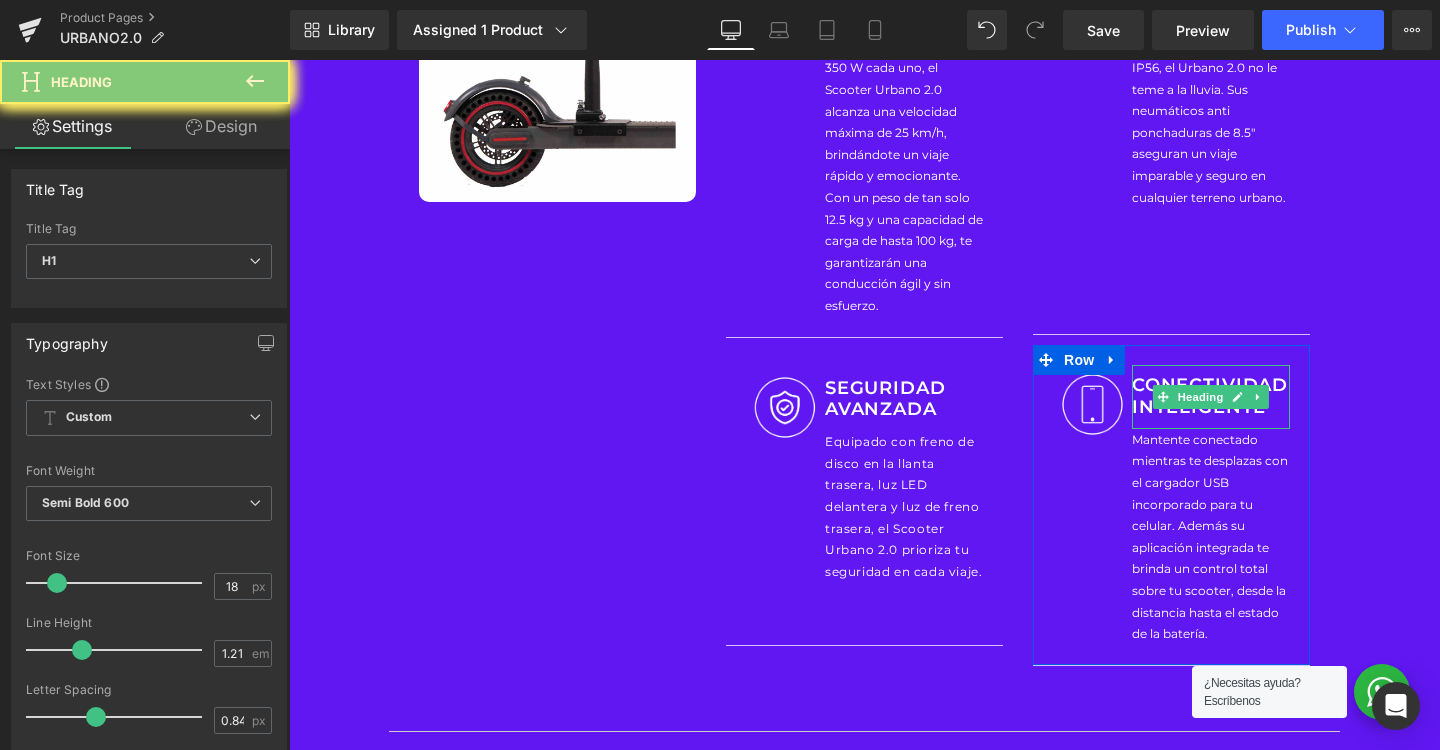 click on "CONECTIVIDAD INTELIGENTE" at bounding box center [1211, 397] 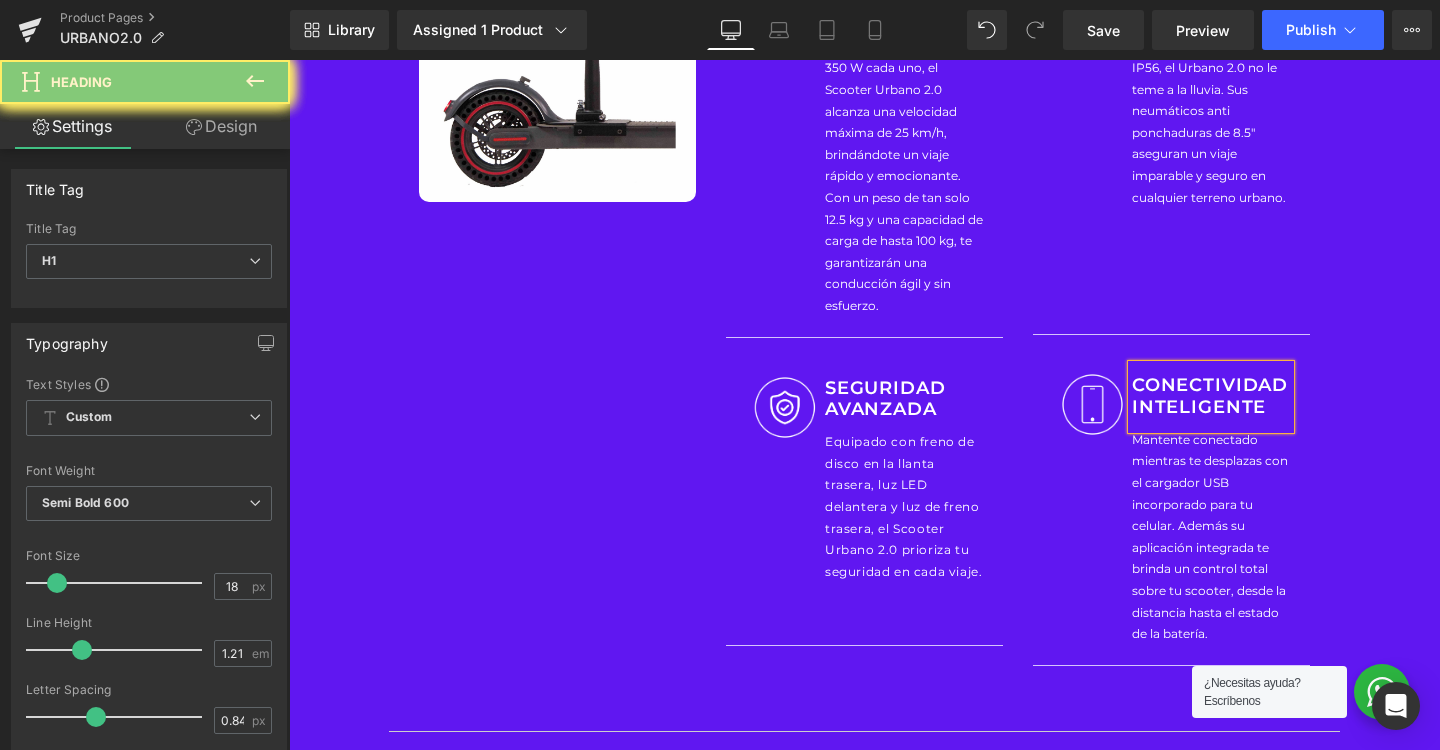 click on "CONECTIVIDAD INTELIGENTE" at bounding box center [1211, 397] 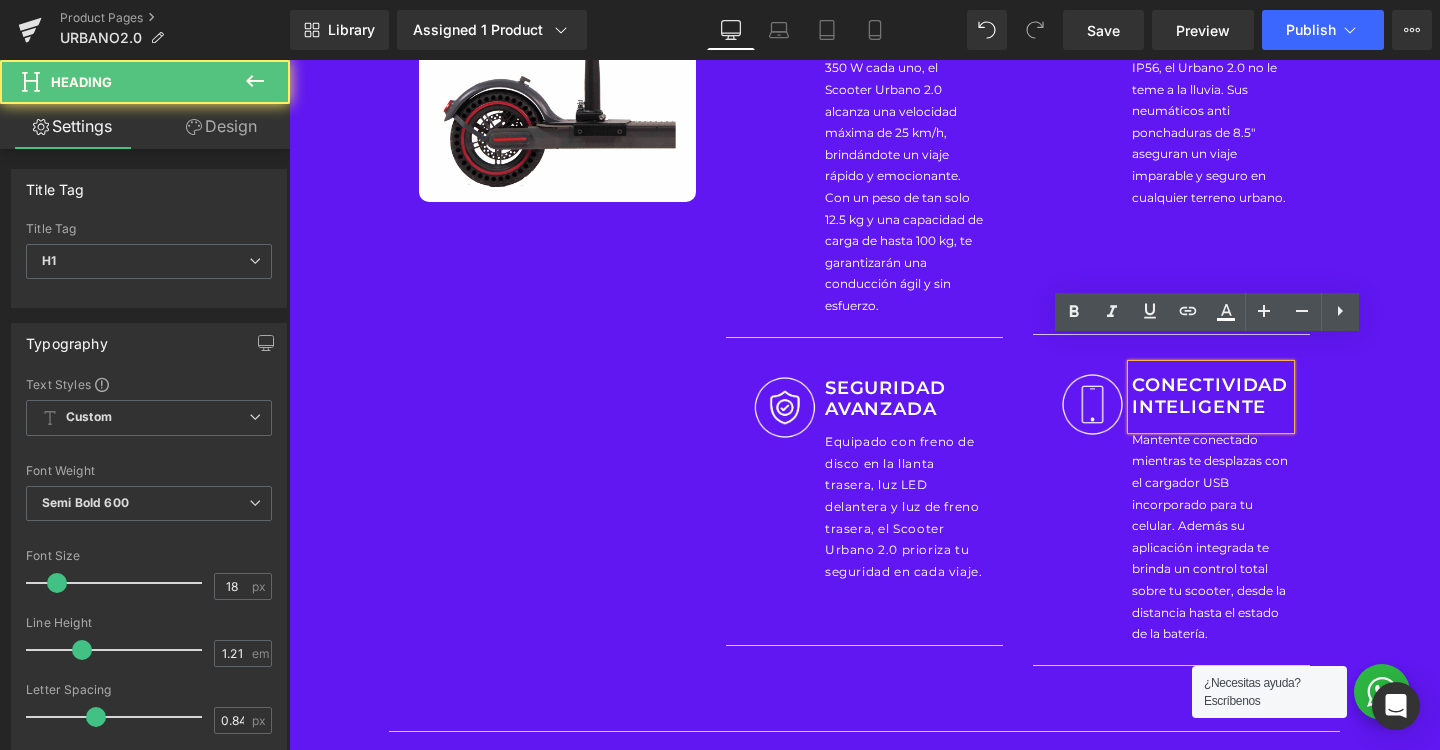 click on "CONECTIVIDAD INTELIGENTE" at bounding box center (1211, 397) 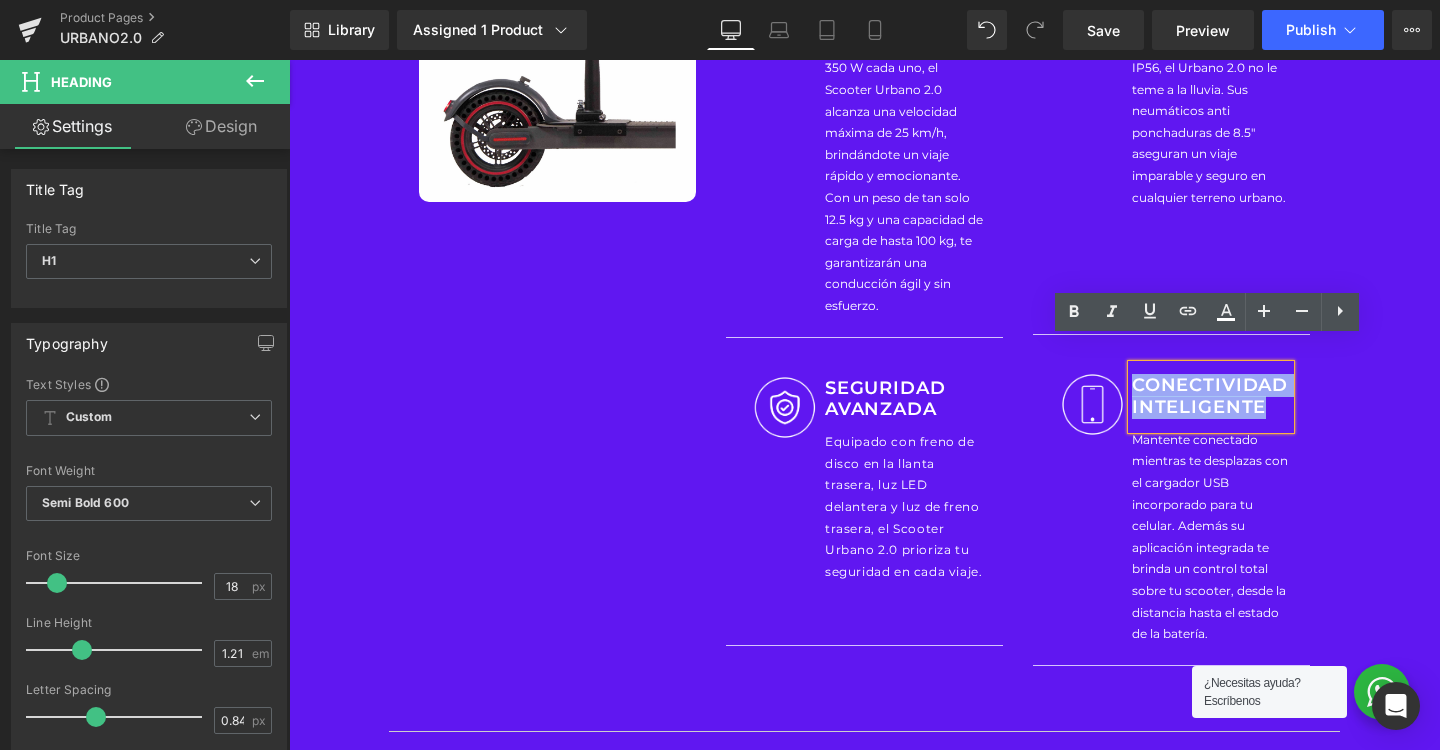 click on "CONECTIVIDAD INTELIGENTE" at bounding box center (1211, 397) 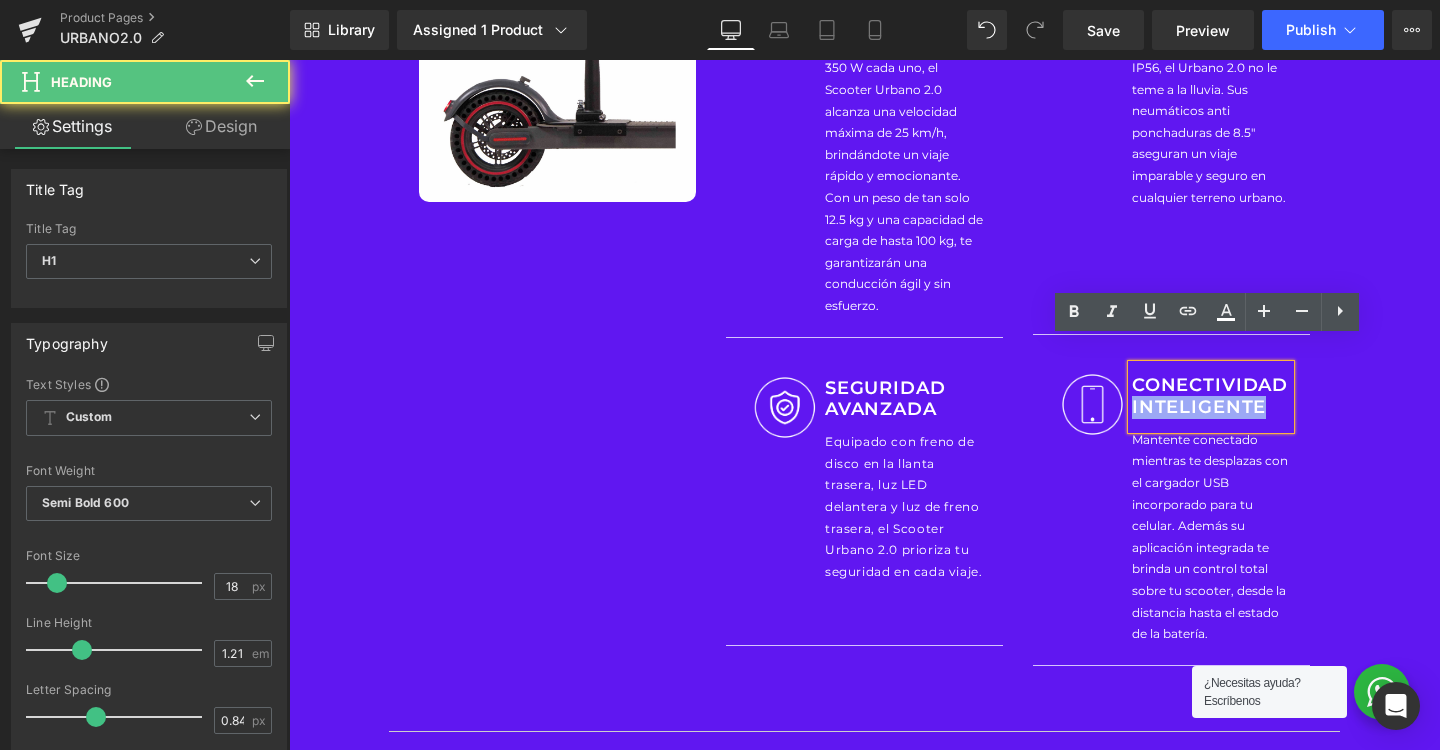 click on "CONECTIVIDAD INTELIGENTE" at bounding box center (1211, 397) 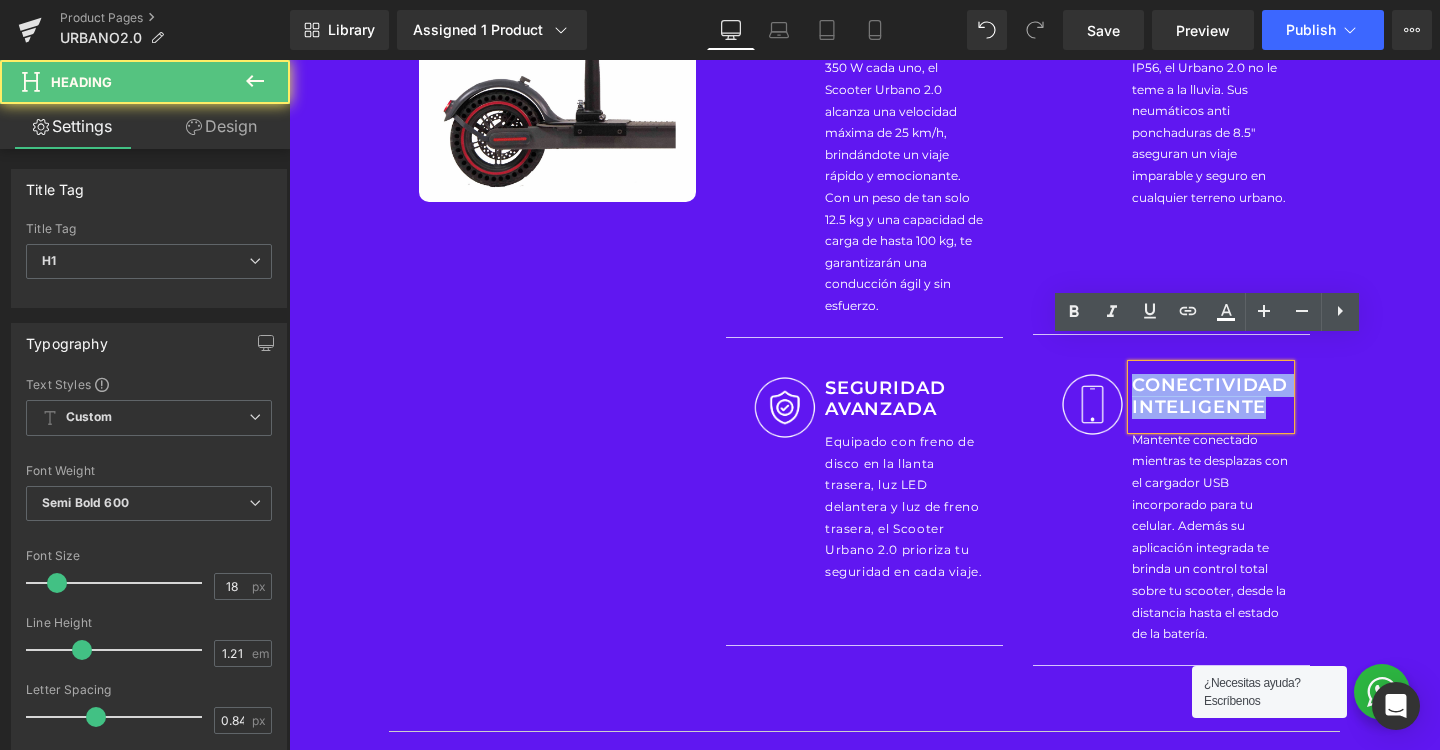 click on "CONECTIVIDAD INTELIGENTE" at bounding box center [1211, 397] 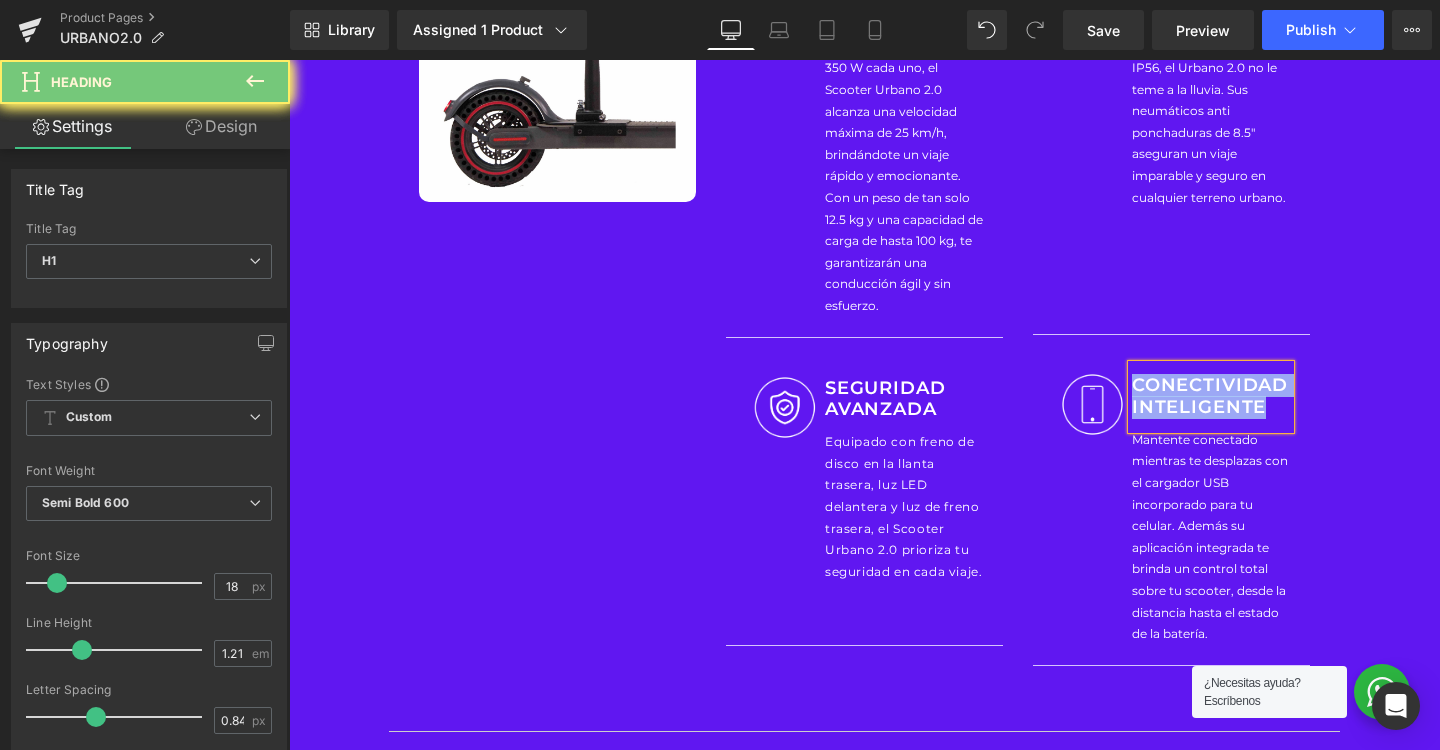 copy on "CONECTIVIDAD INTELIGENTE" 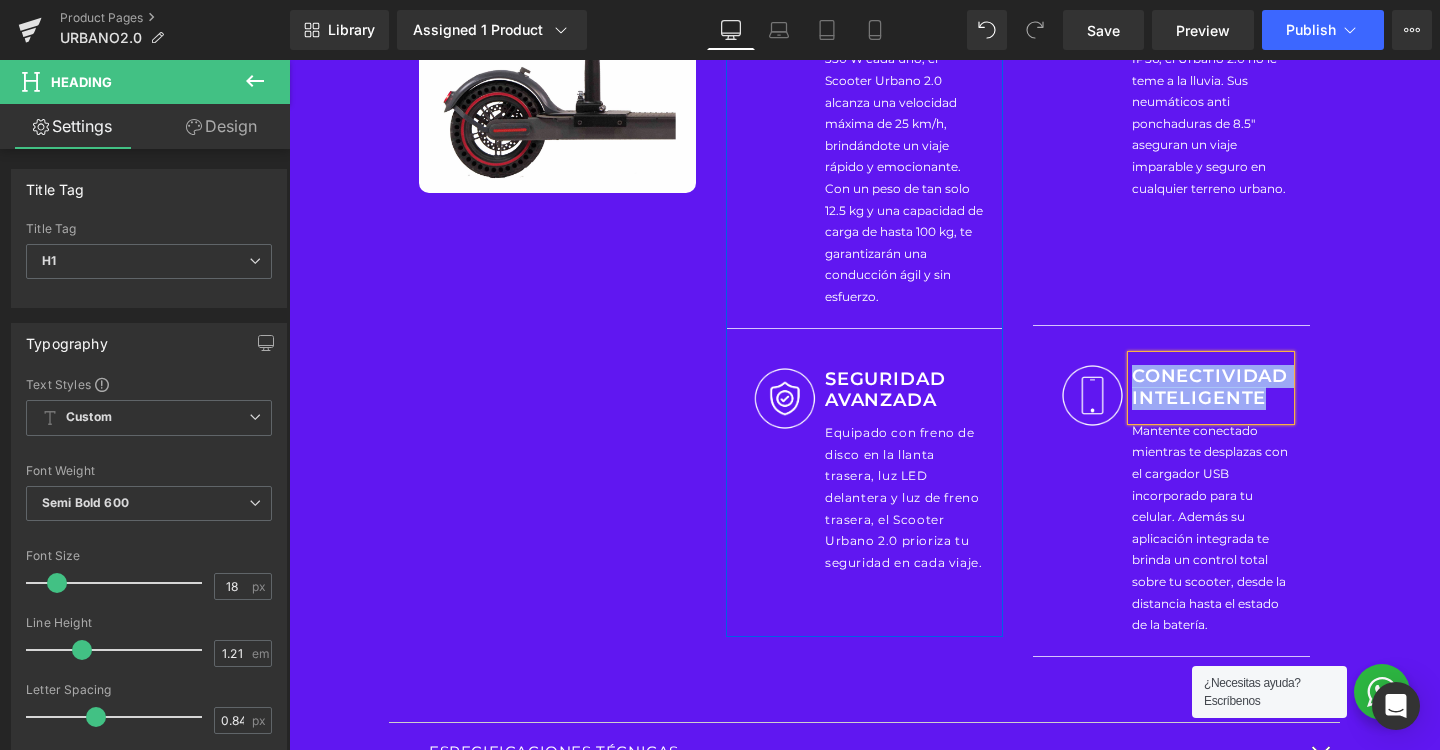 scroll, scrollTop: 1748, scrollLeft: 0, axis: vertical 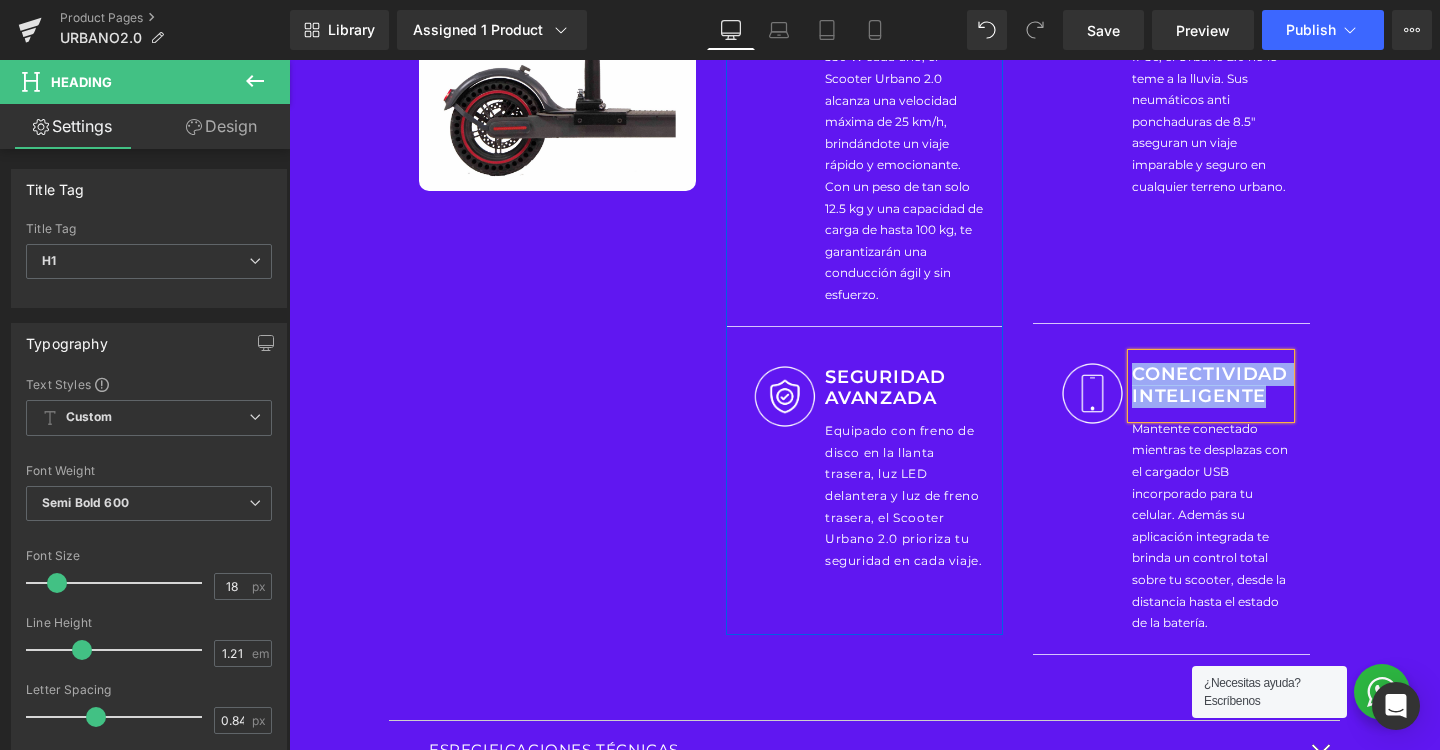 copy on "CONECTIVIDAD INTELIGENTE" 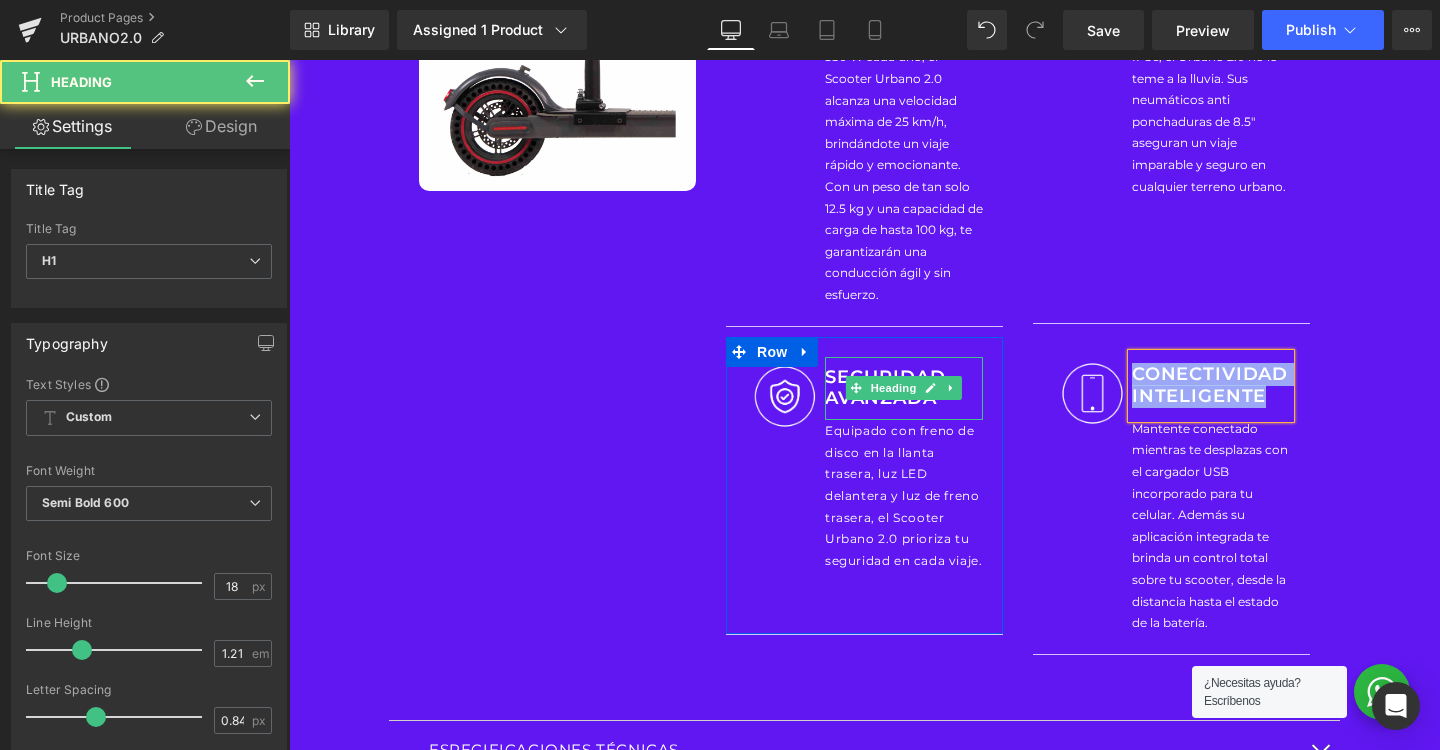 click on "SEGURIDAD AVANZADA" at bounding box center (904, 389) 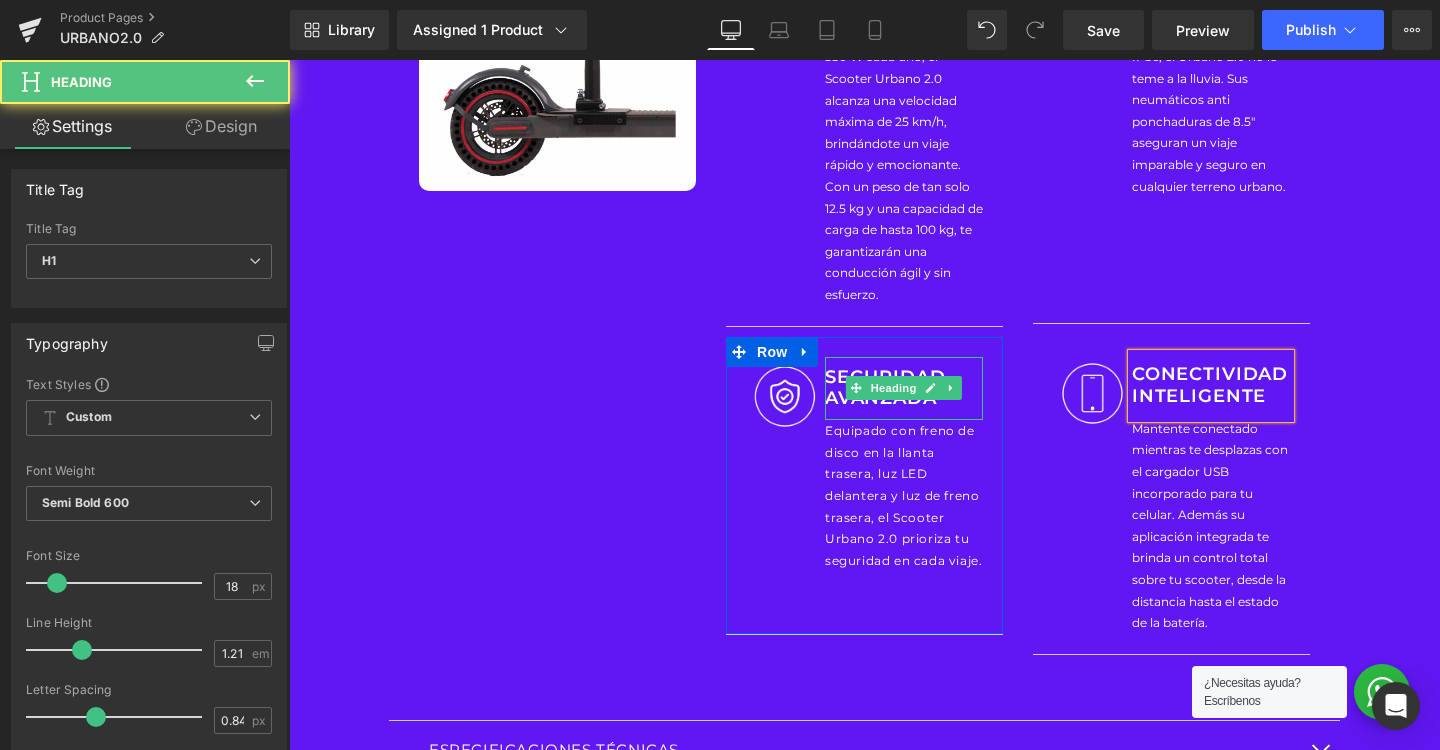 click on "SEGURIDAD AVANZADA" at bounding box center [904, 389] 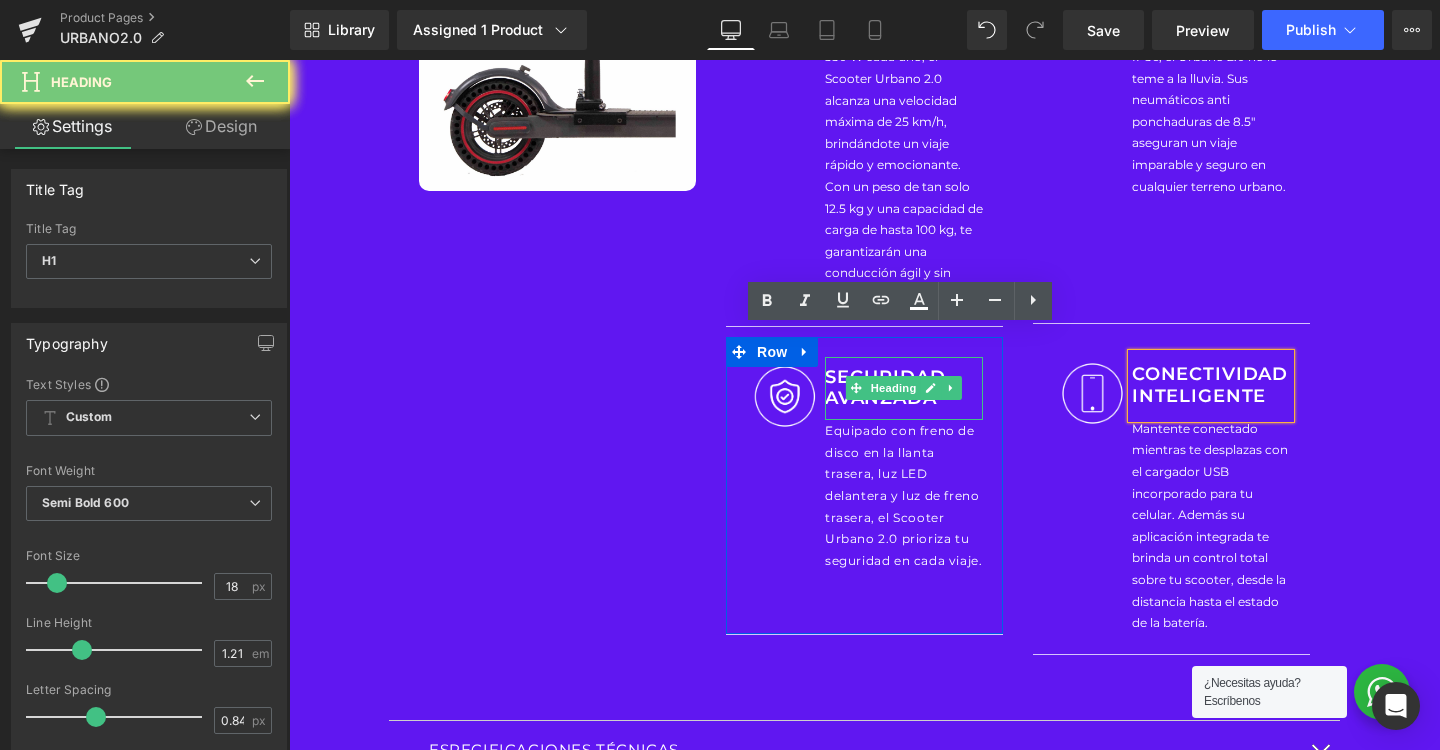 click on "SEGURIDAD AVANZADA" at bounding box center (904, 389) 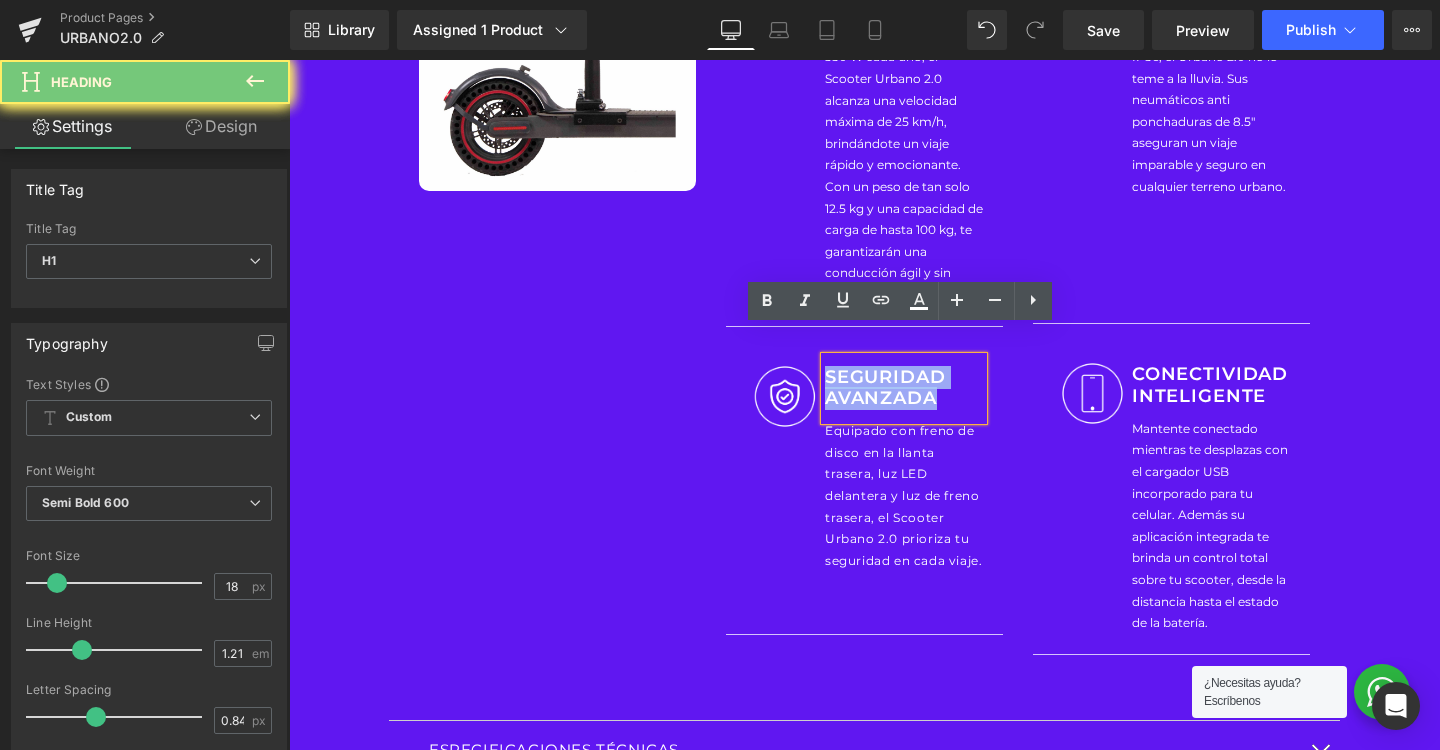 click on "SEGURIDAD AVANZADA" at bounding box center [904, 389] 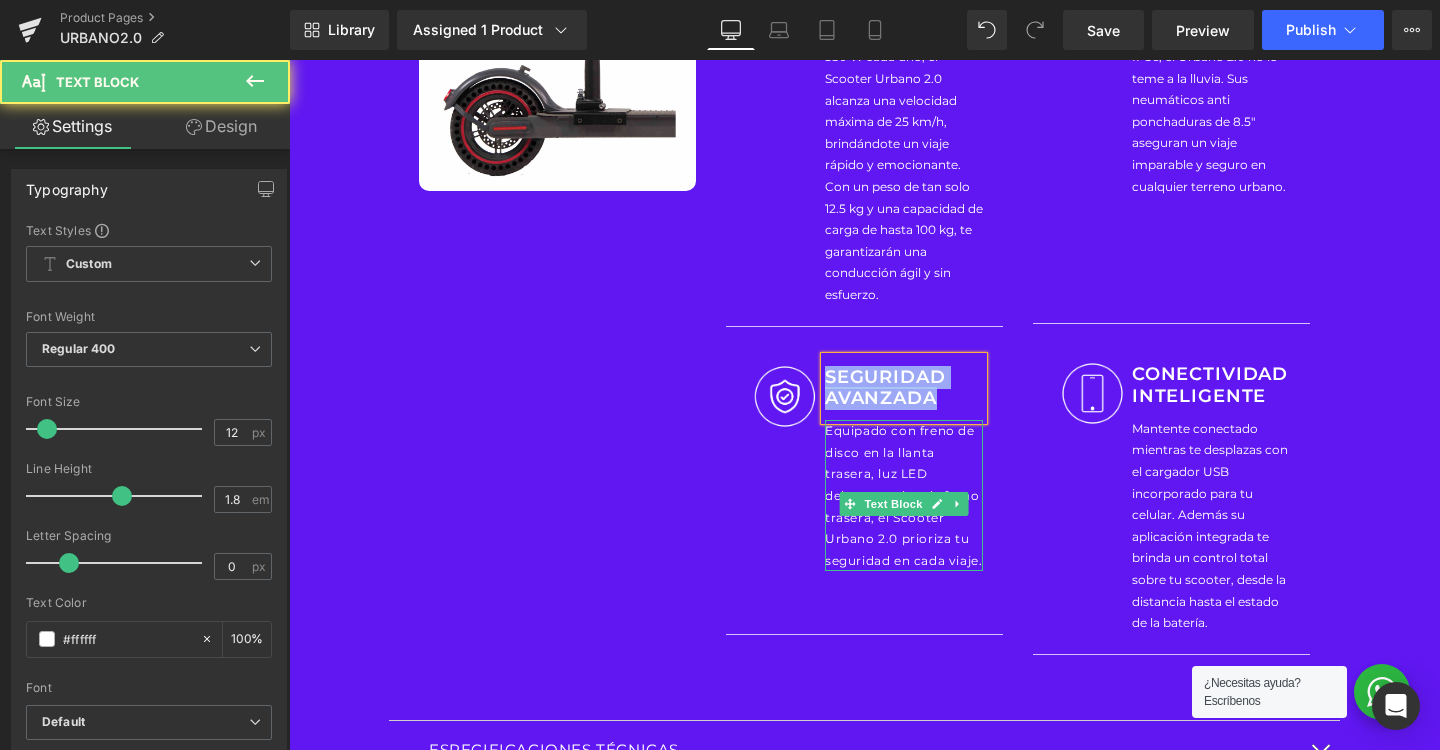 click on "Equipado con freno de disco en la llanta trasera, luz LED delantera y luz de freno trasera, el Scooter Urbano 2.0 prioriza tu seguridad en cada viaje." at bounding box center [903, 495] 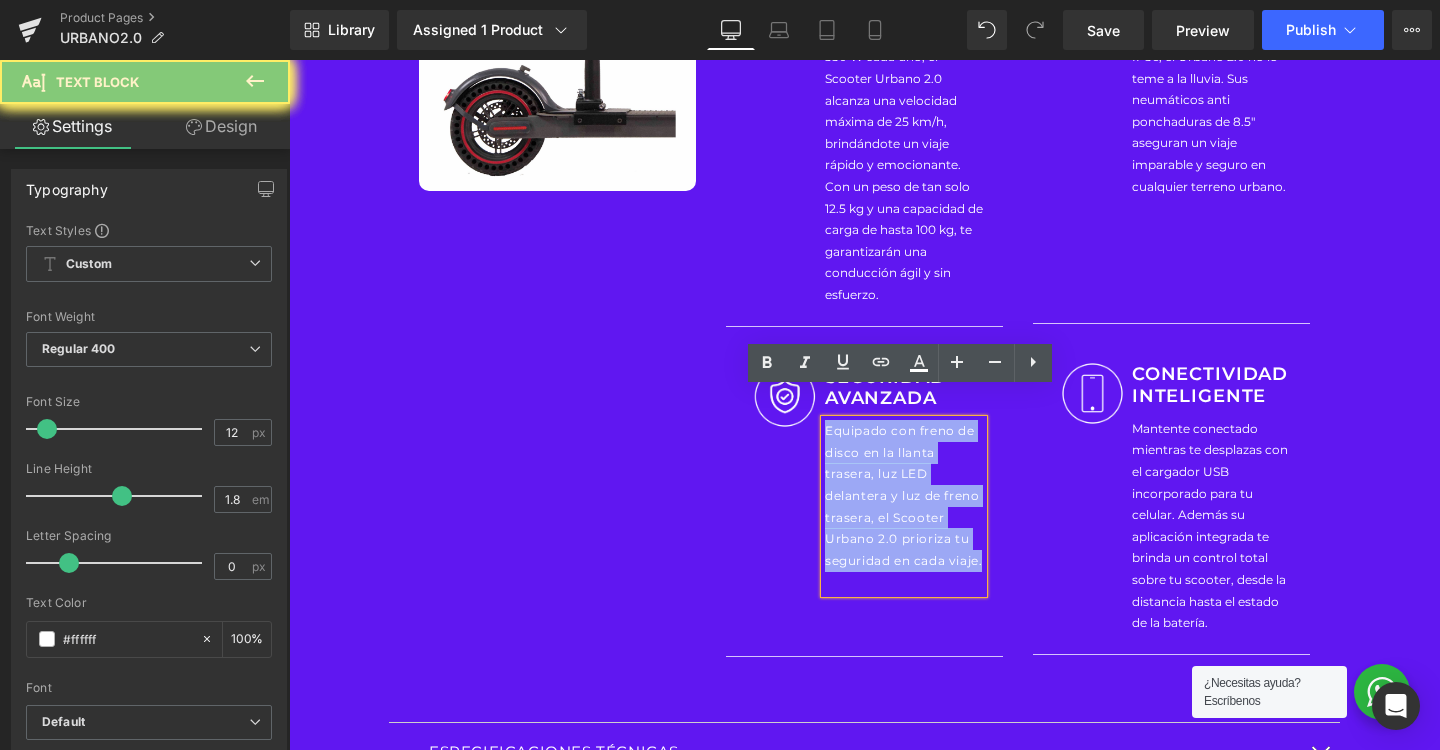 click on "Equipado con freno de disco en la llanta trasera, luz LED delantera y luz de freno trasera, el Scooter Urbano 2.0 prioriza tu seguridad en cada viaje." at bounding box center (903, 495) 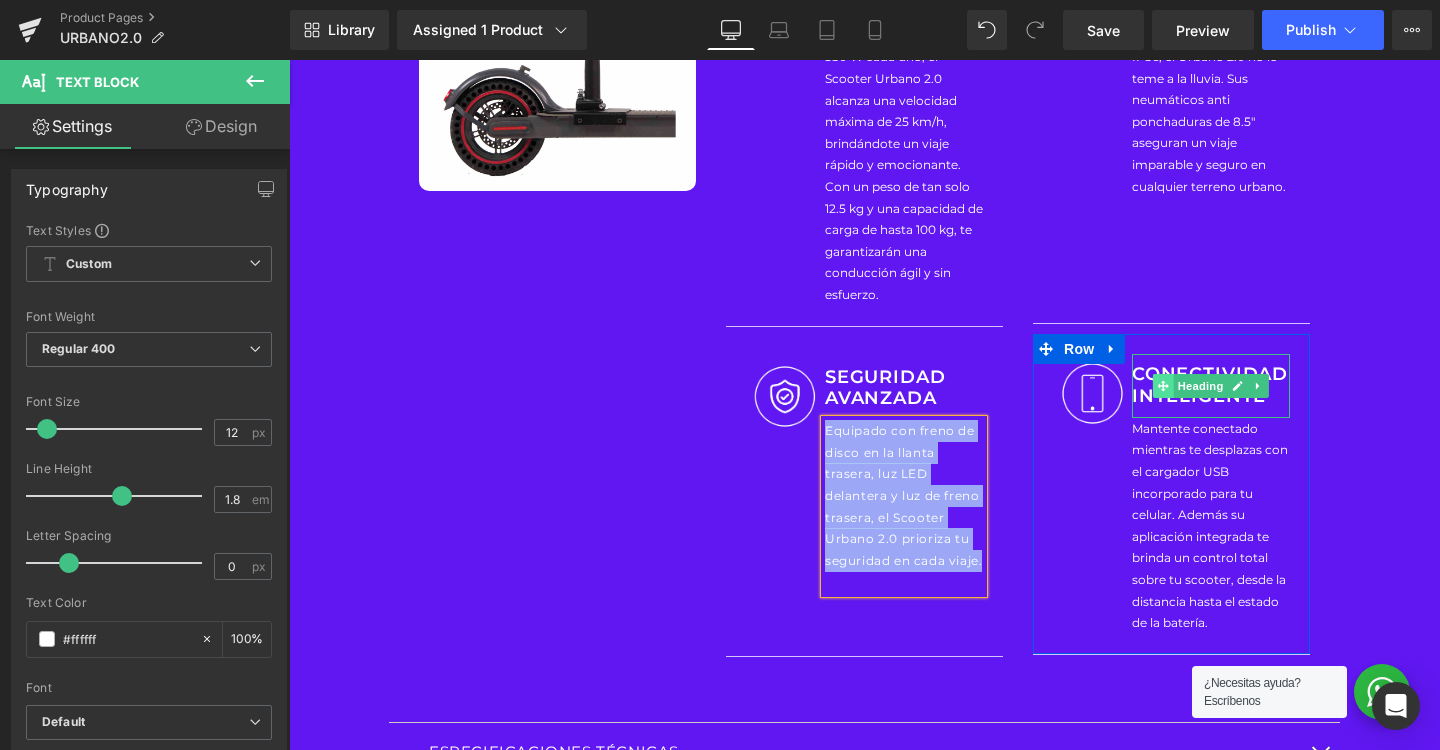 click at bounding box center [1163, 386] 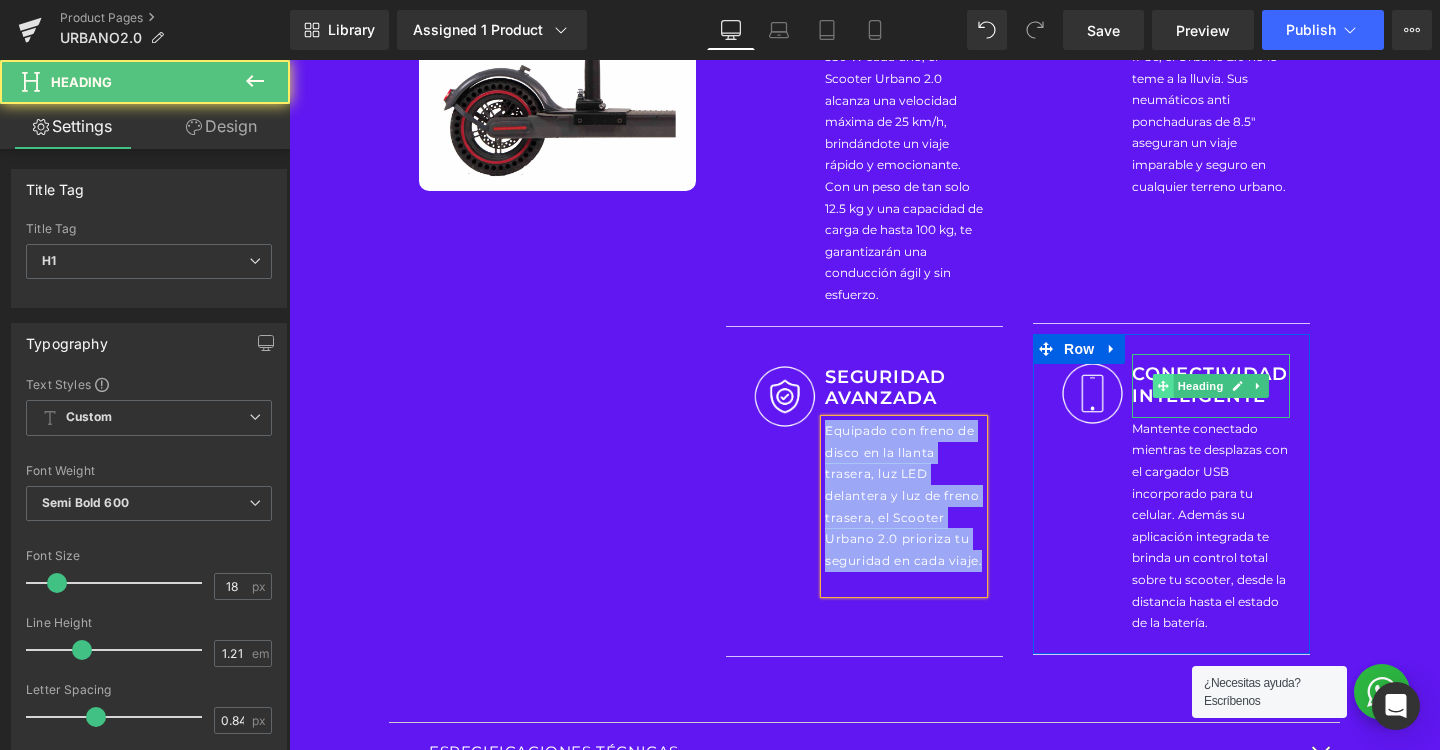 click at bounding box center [1163, 386] 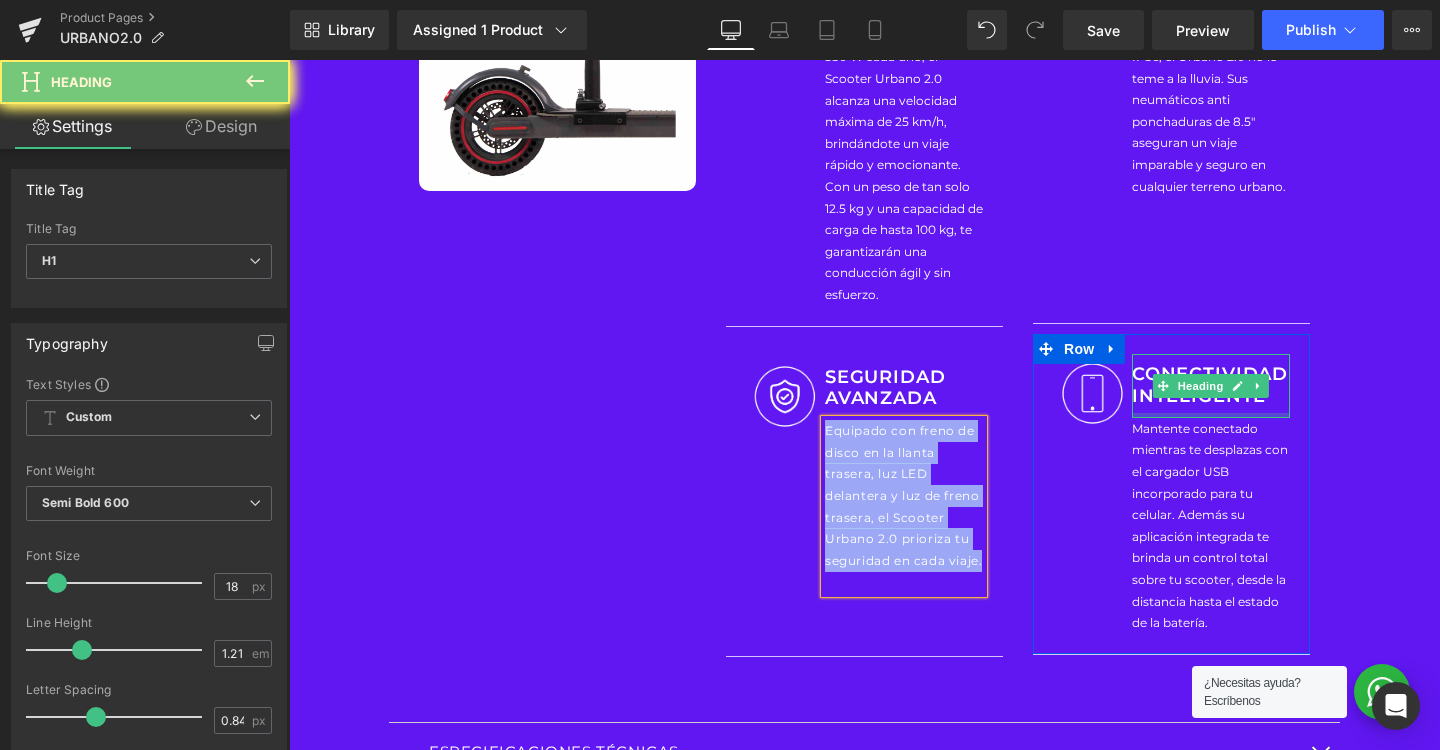 click at bounding box center (1211, 415) 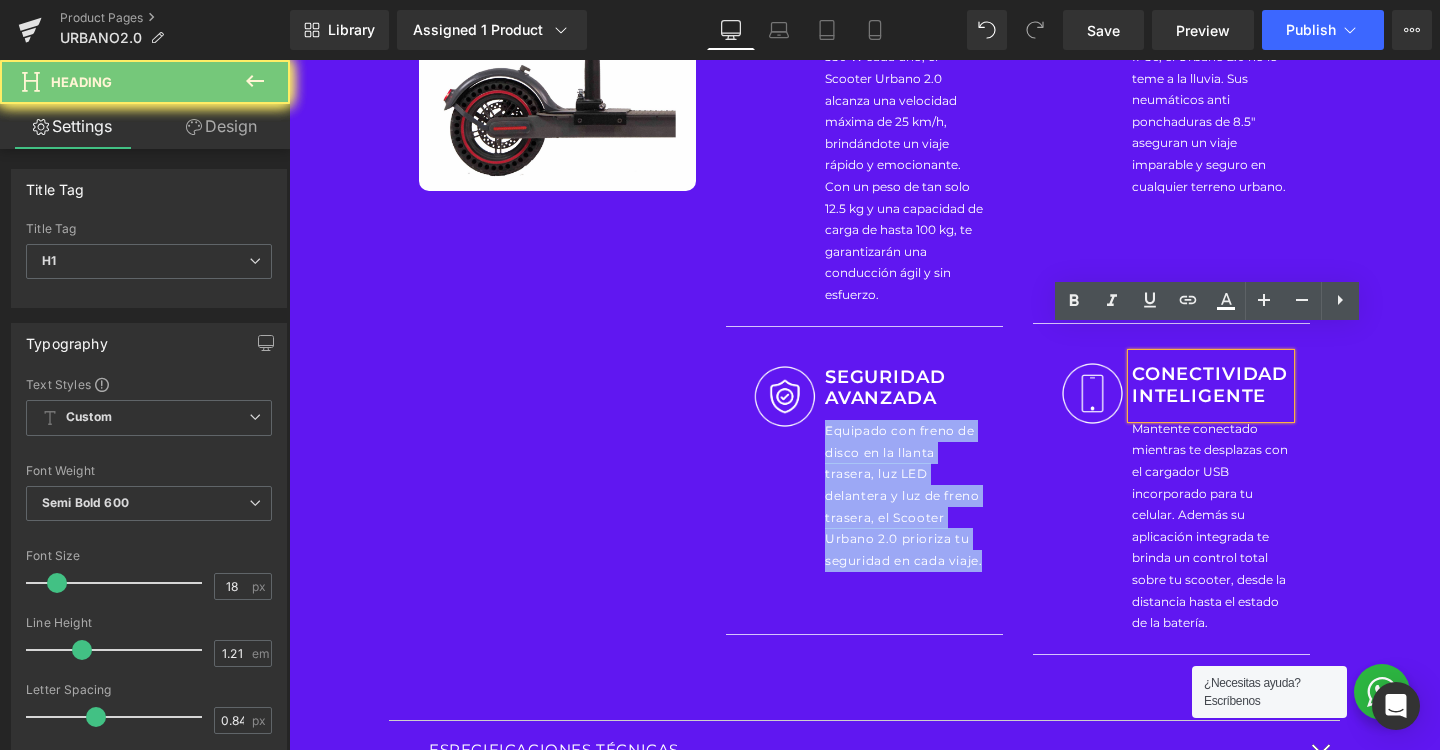 click on "CONECTIVIDAD INTELIGENTE" at bounding box center [1211, 386] 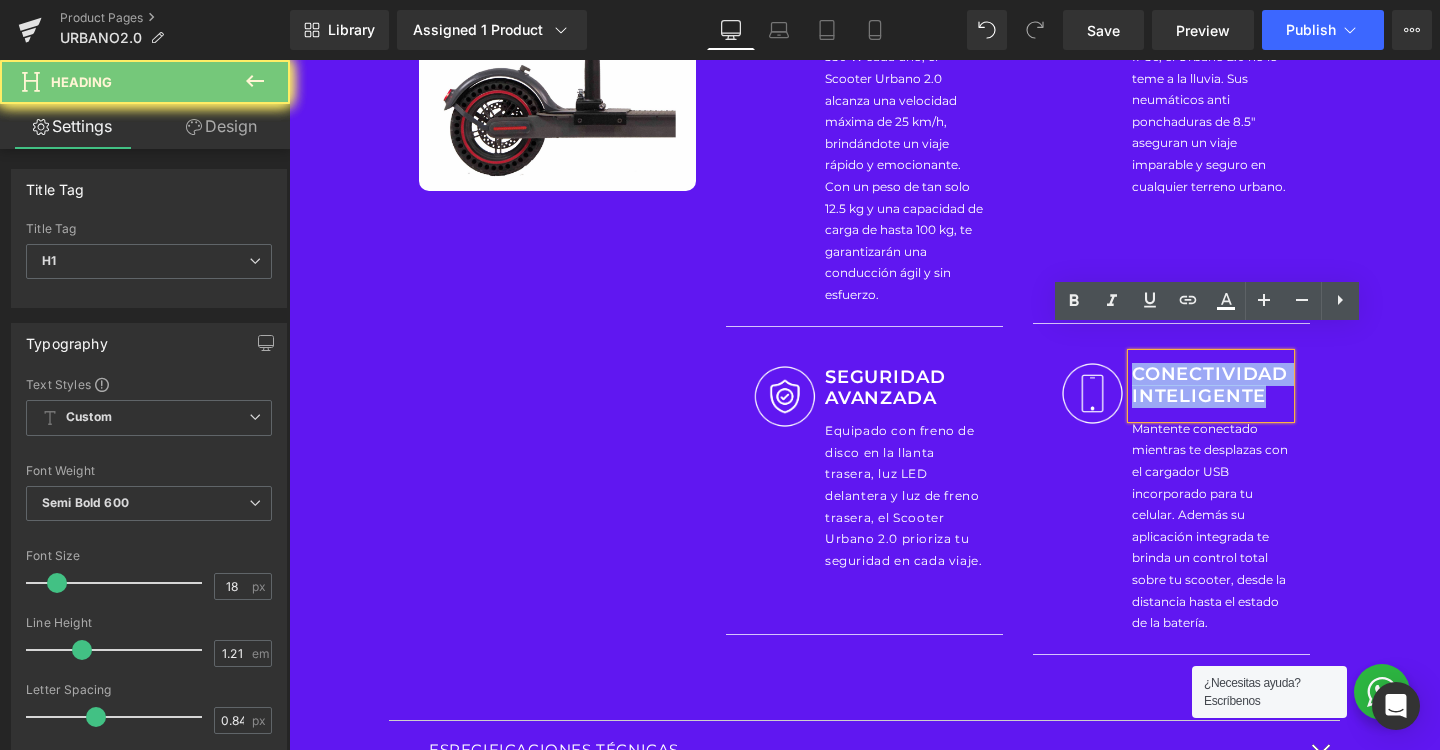 click on "CONECTIVIDAD INTELIGENTE" at bounding box center [1211, 386] 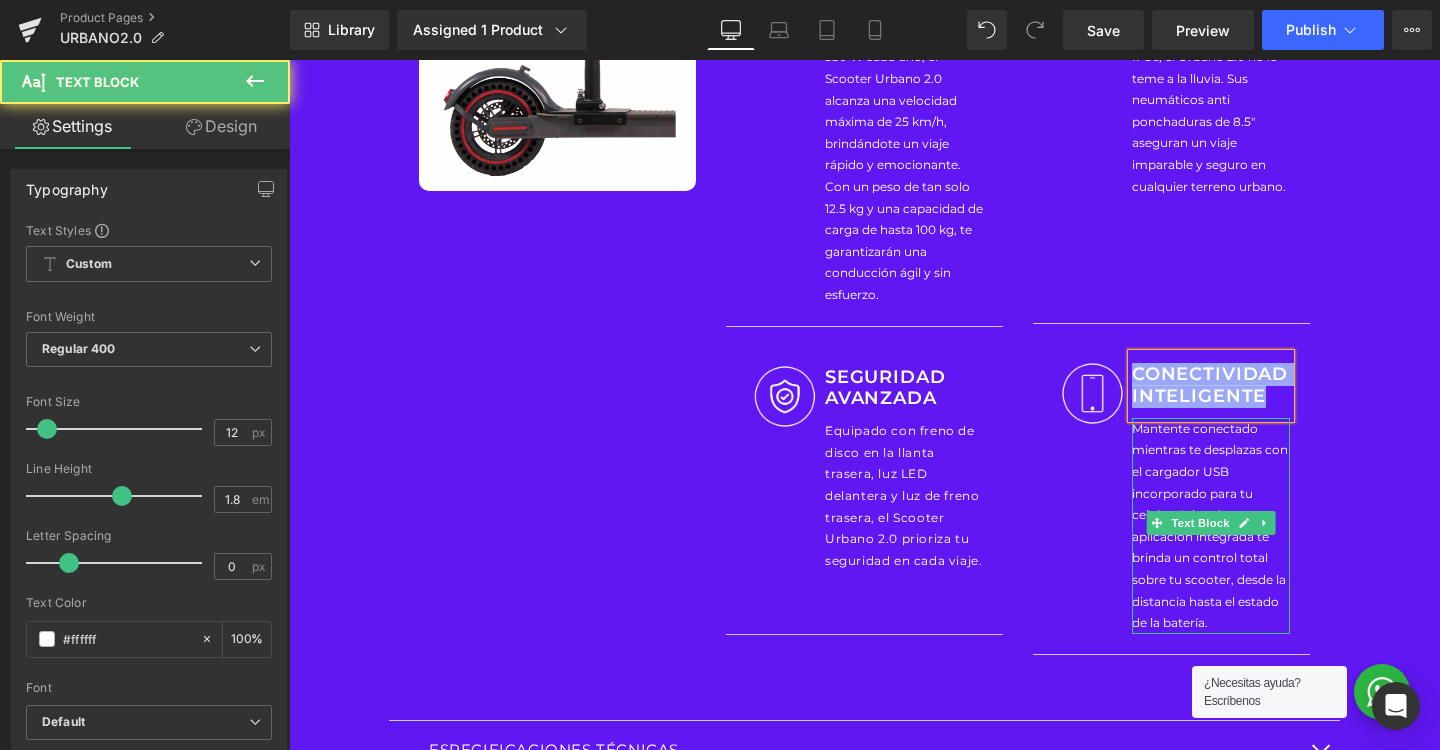 click on "Mantente conectado mientras te desplazas con el cargador USB incorporado para tu celular. Además su aplicación integrada te brinda un control total sobre tu scooter, desde la distancia hasta el estado de la batería." at bounding box center (1211, 526) 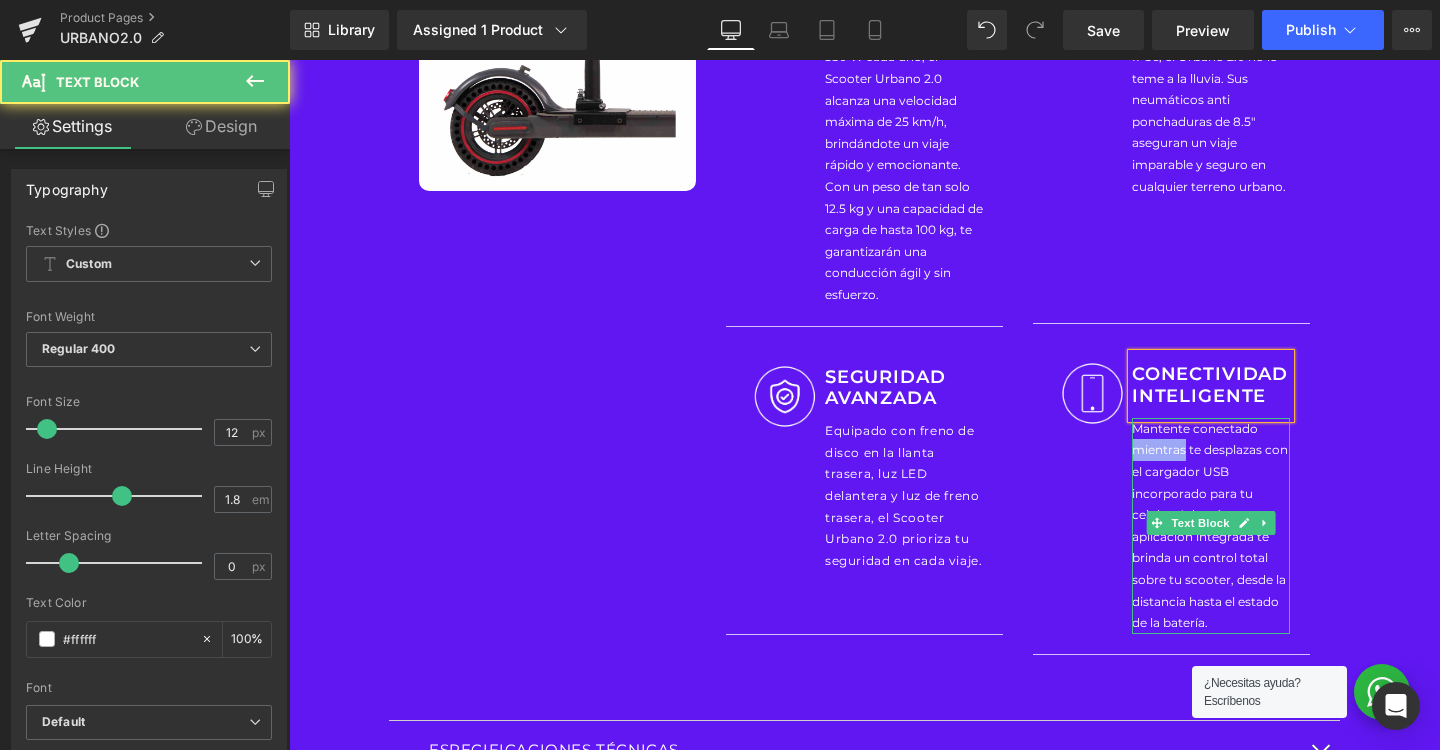 click on "Mantente conectado mientras te desplazas con el cargador USB incorporado para tu celular. Además su aplicación integrada te brinda un control total sobre tu scooter, desde la distancia hasta el estado de la batería." at bounding box center (1211, 526) 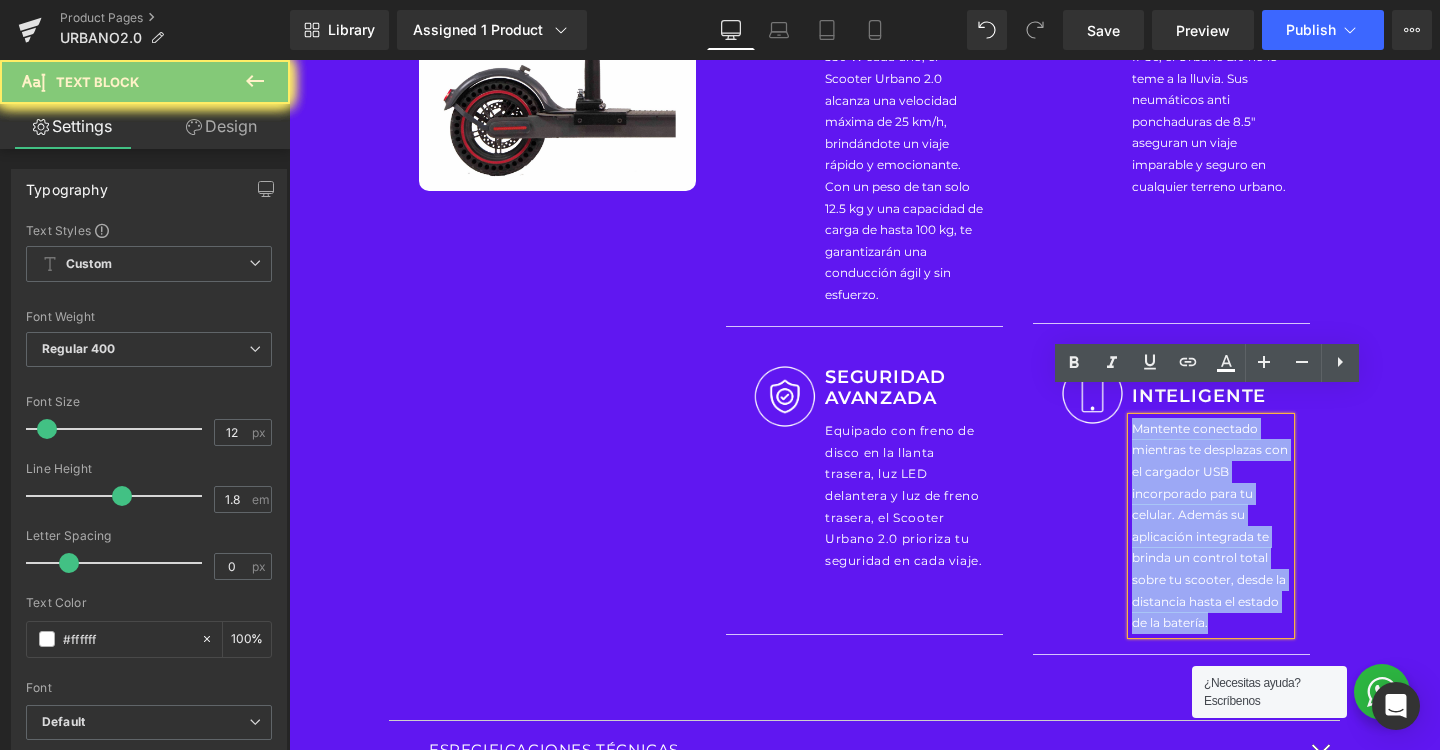 click on "Mantente conectado mientras te desplazas con el cargador USB incorporado para tu celular. Además su aplicación integrada te brinda un control total sobre tu scooter, desde la distancia hasta el estado de la batería." at bounding box center (1211, 526) 